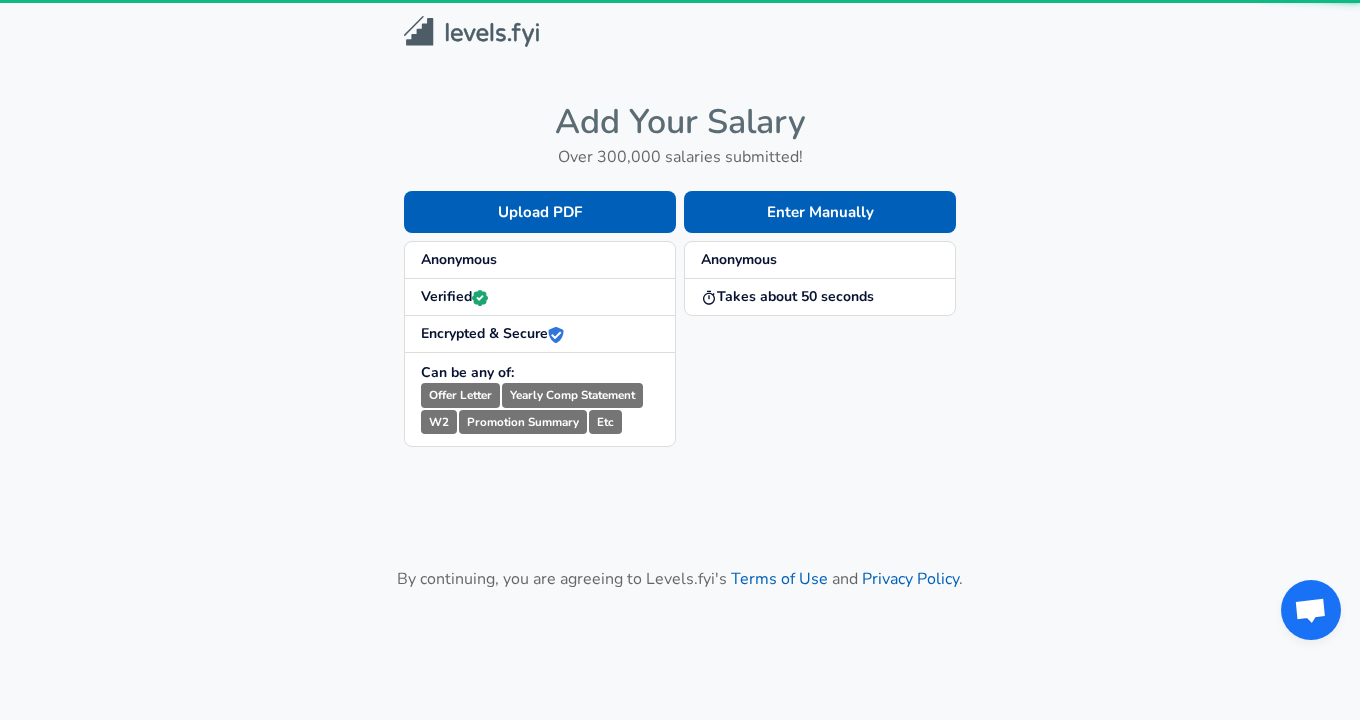 scroll, scrollTop: 0, scrollLeft: 0, axis: both 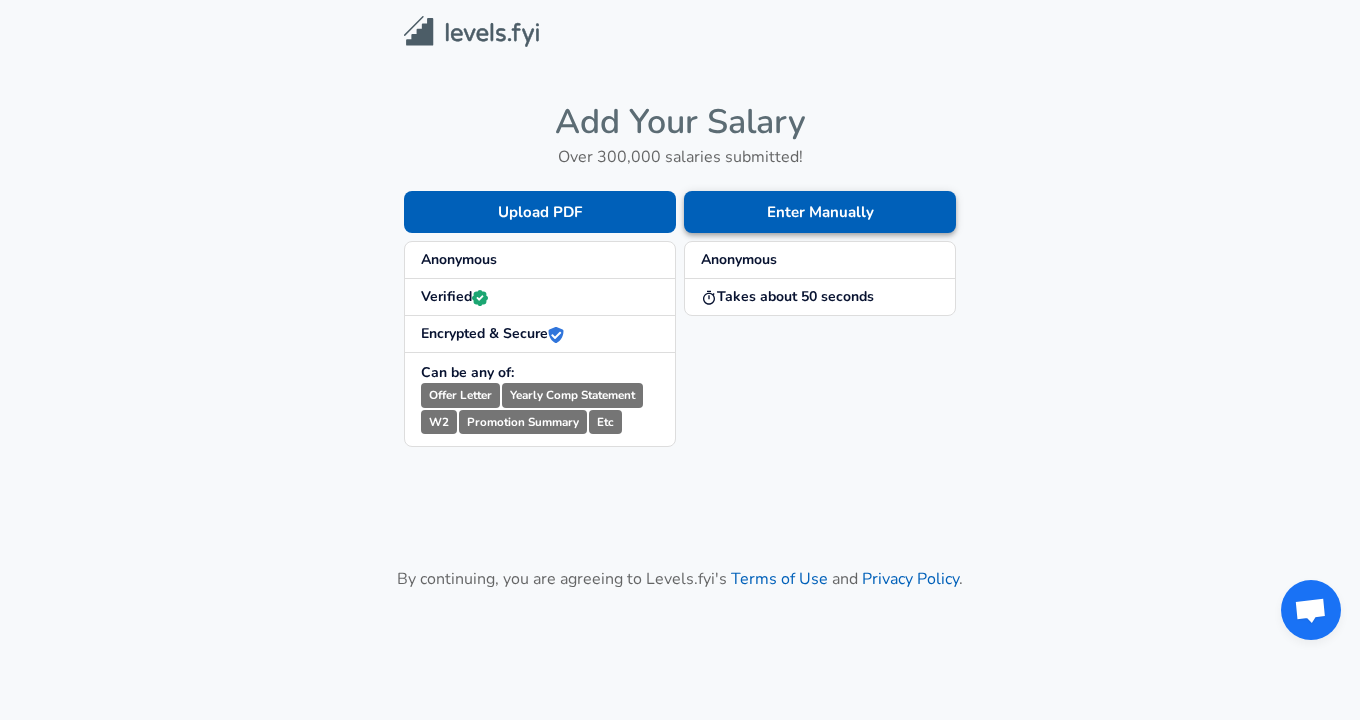 click on "Enter Manually" at bounding box center (820, 212) 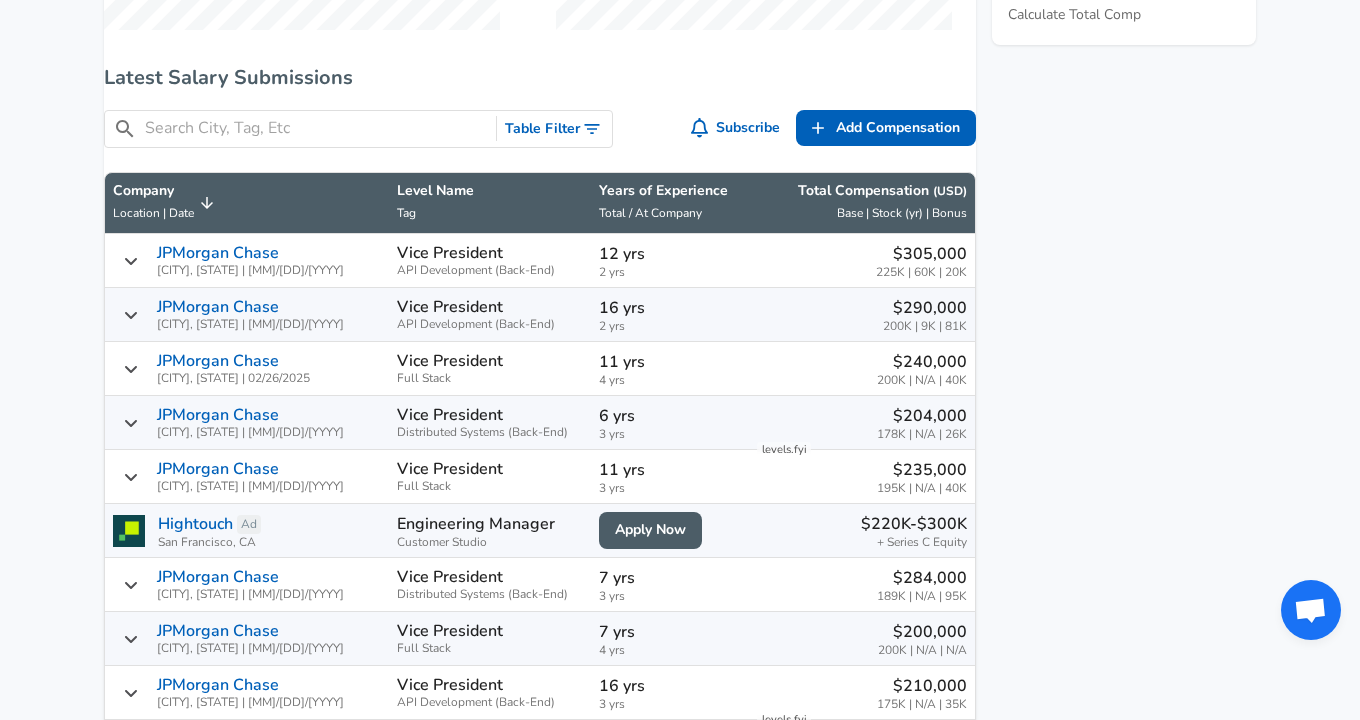 scroll, scrollTop: 1140, scrollLeft: 0, axis: vertical 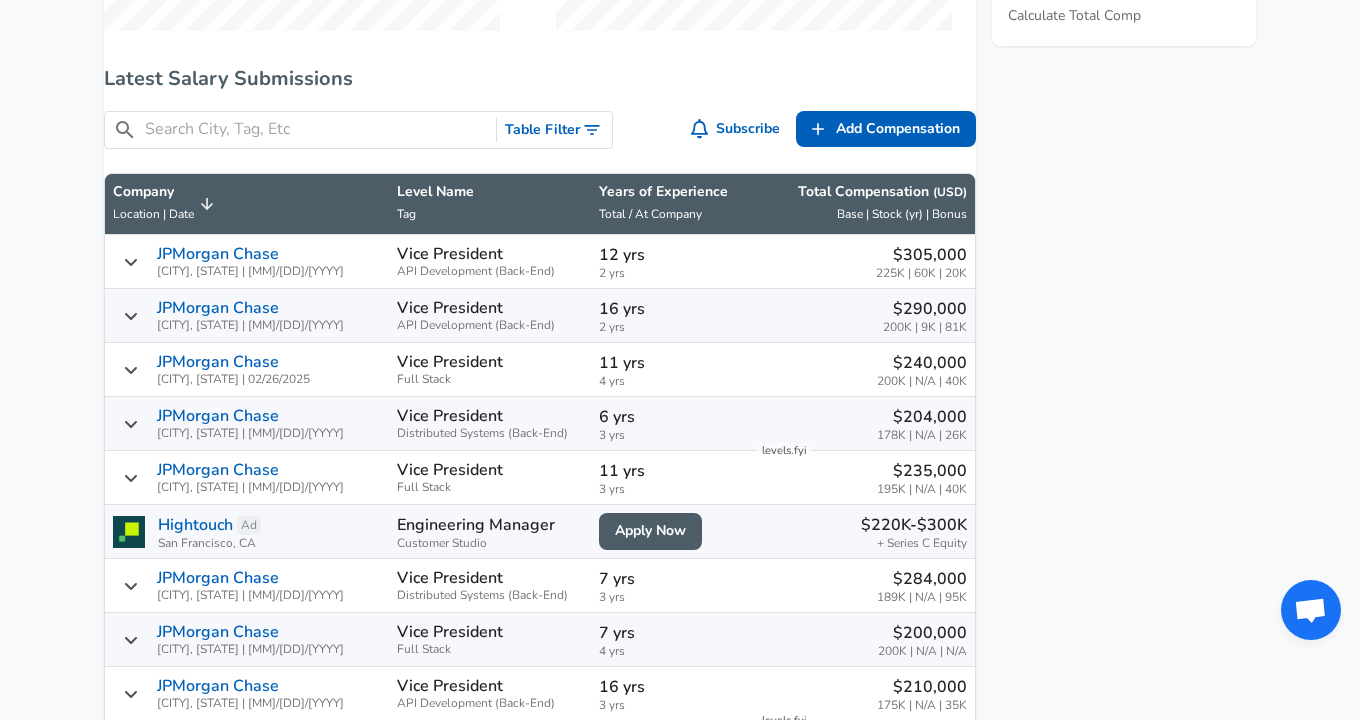 click 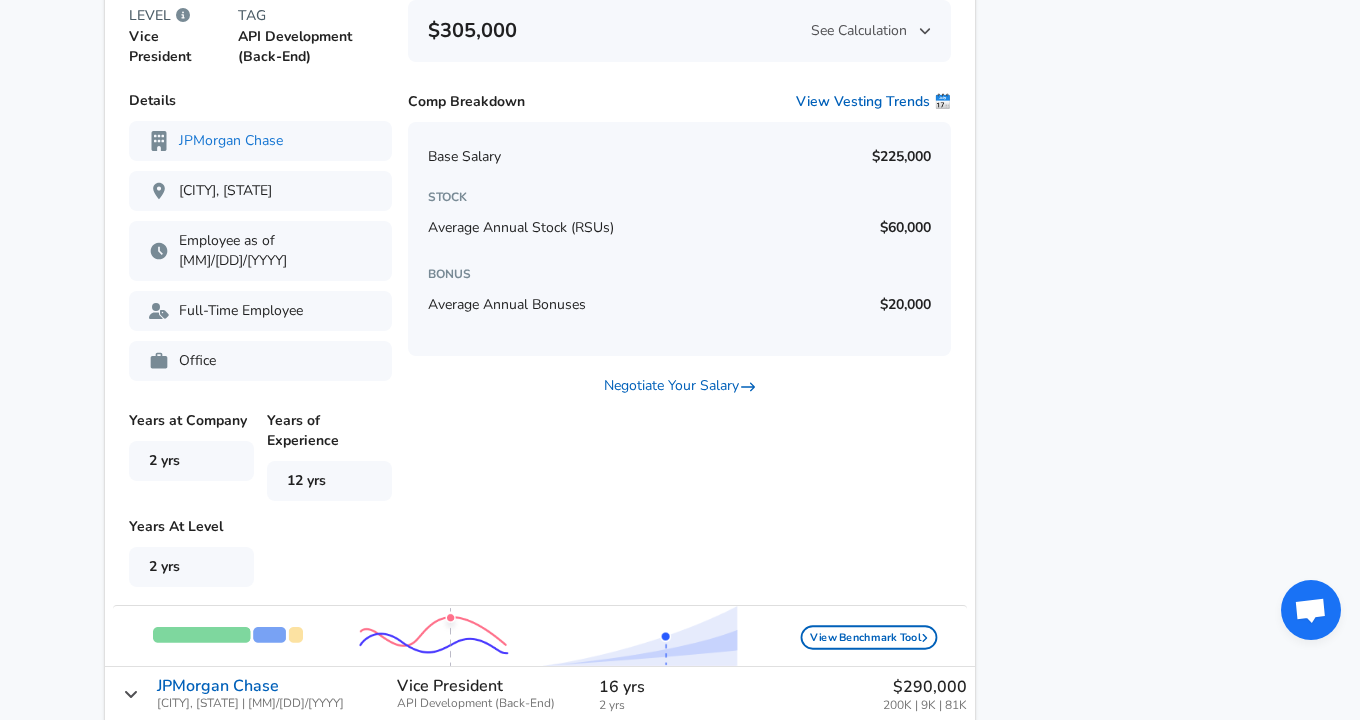 scroll, scrollTop: 1541, scrollLeft: 0, axis: vertical 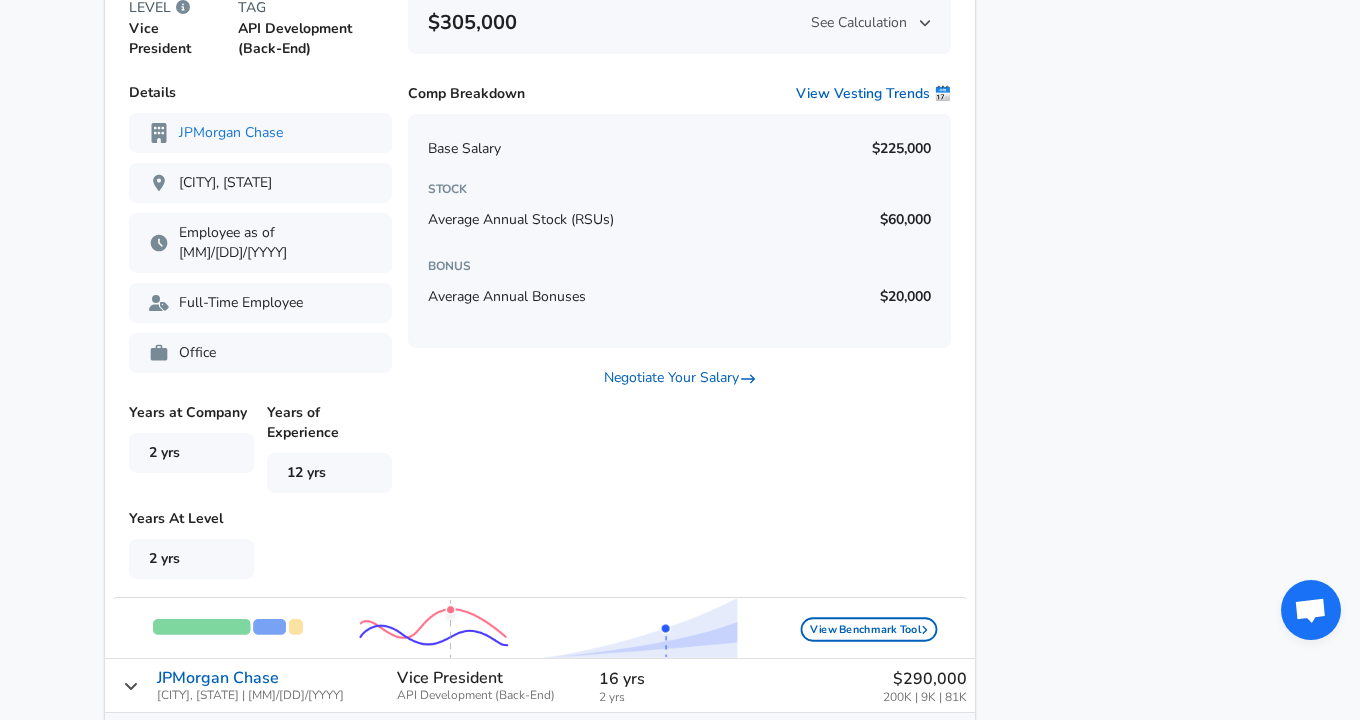 click at bounding box center [640, 628] 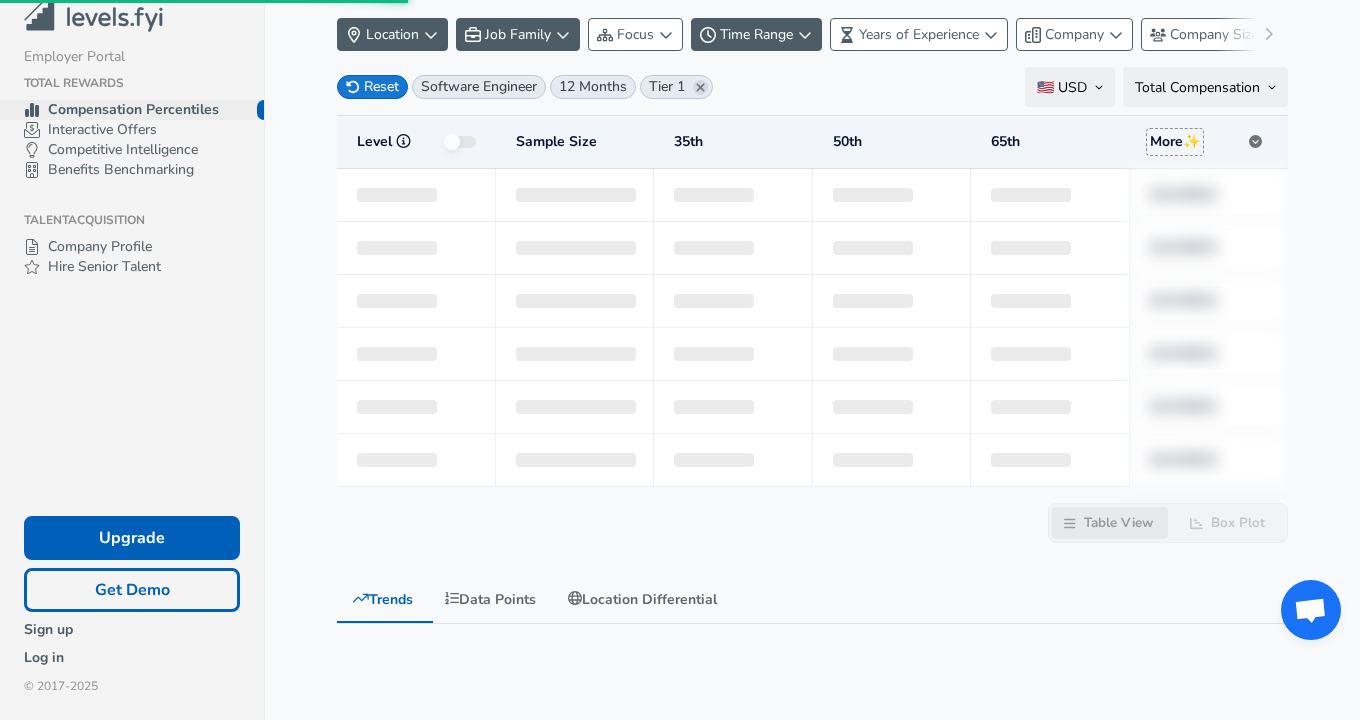 scroll, scrollTop: 0, scrollLeft: 0, axis: both 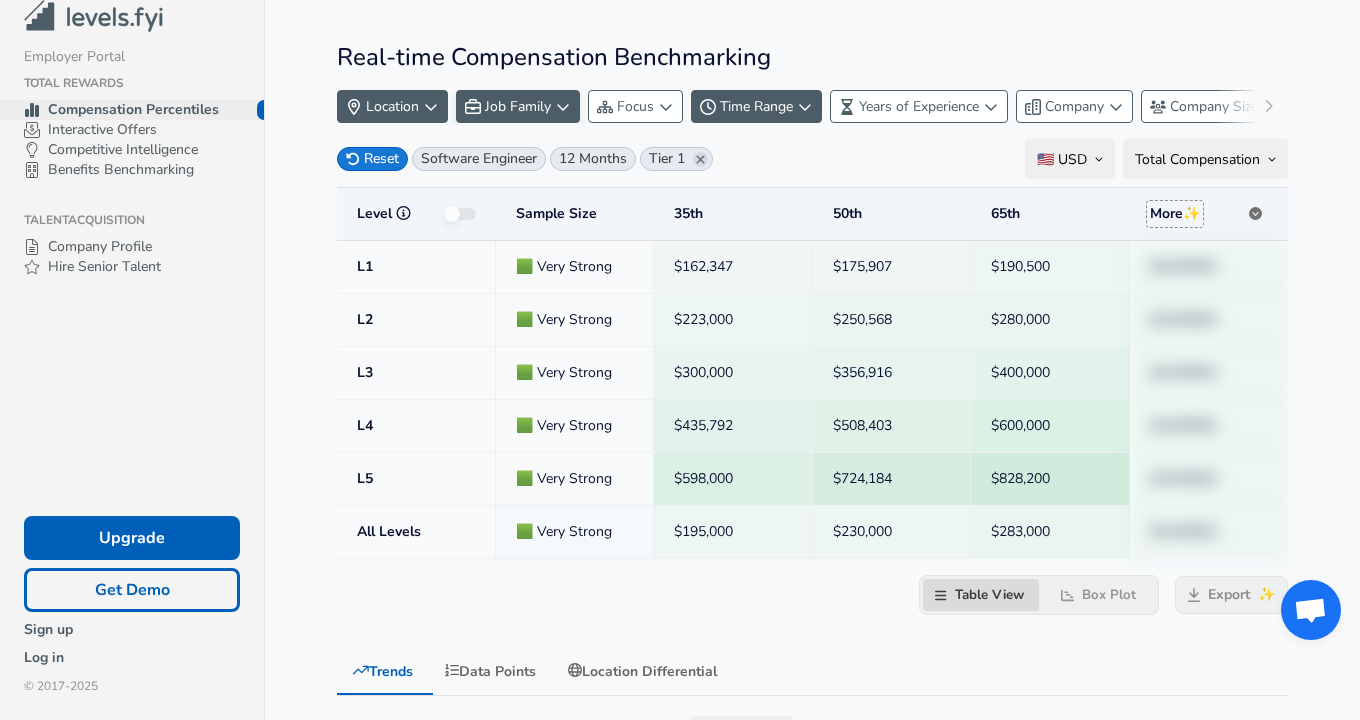 click on "Job Family" at bounding box center (518, 106) 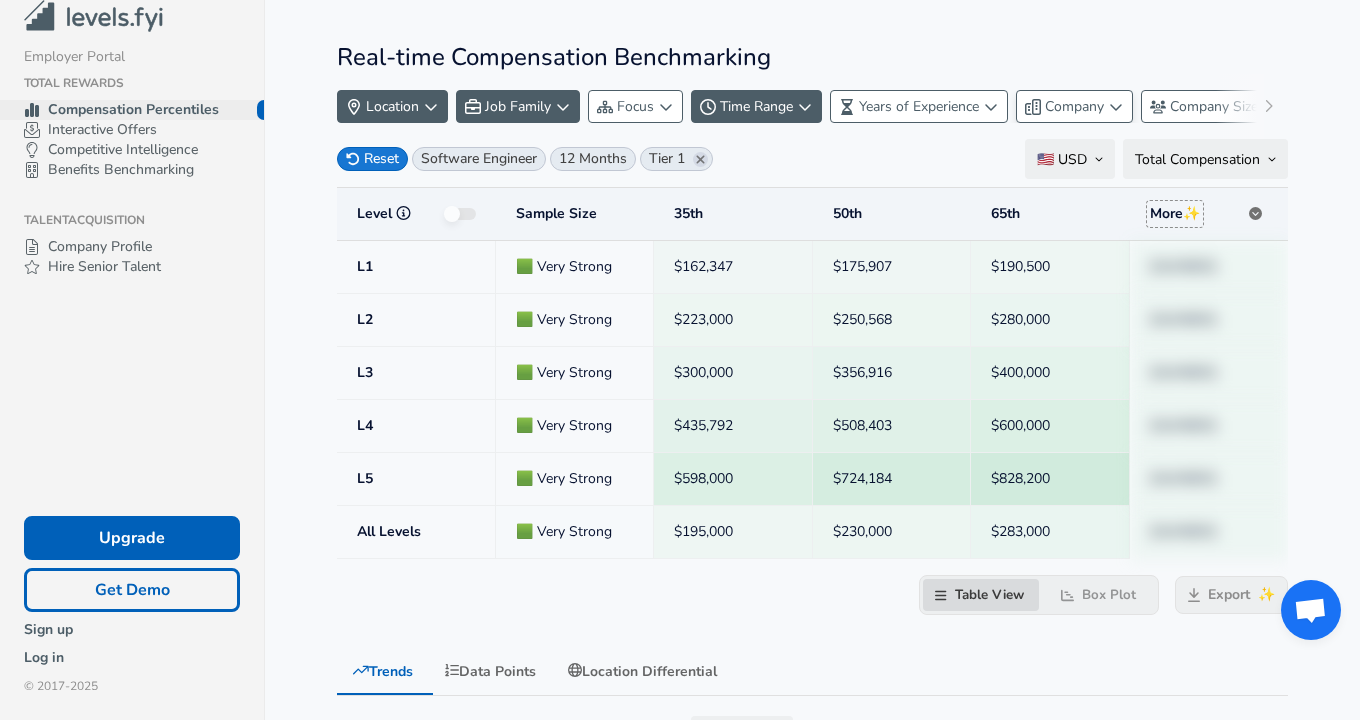 click on "Company" at bounding box center (1074, 106) 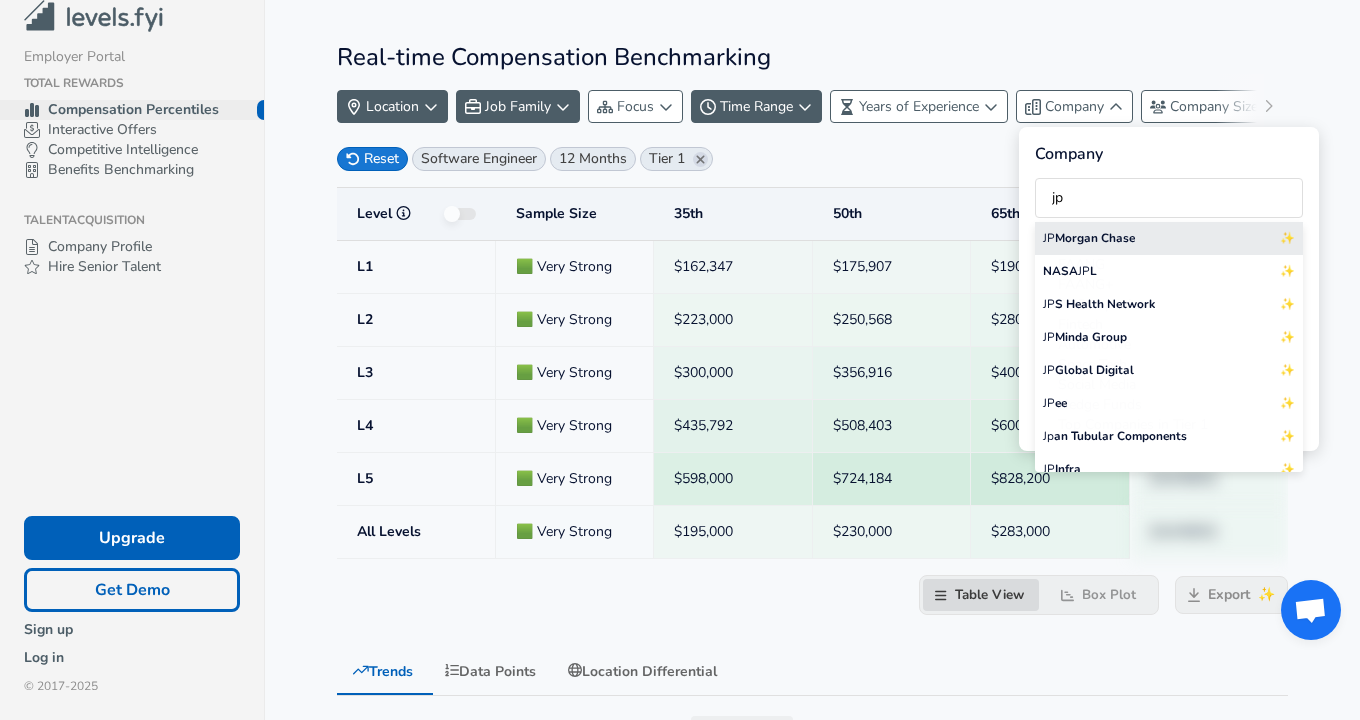 type on "jp" 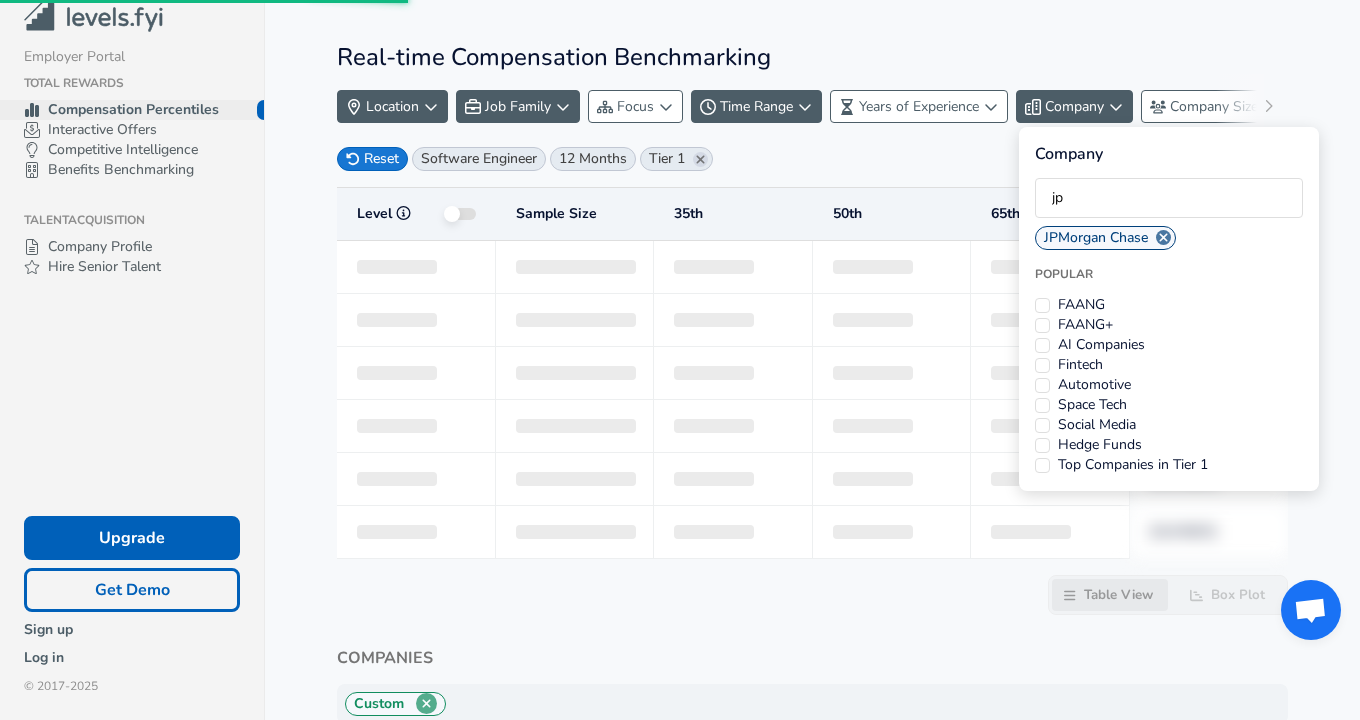 type 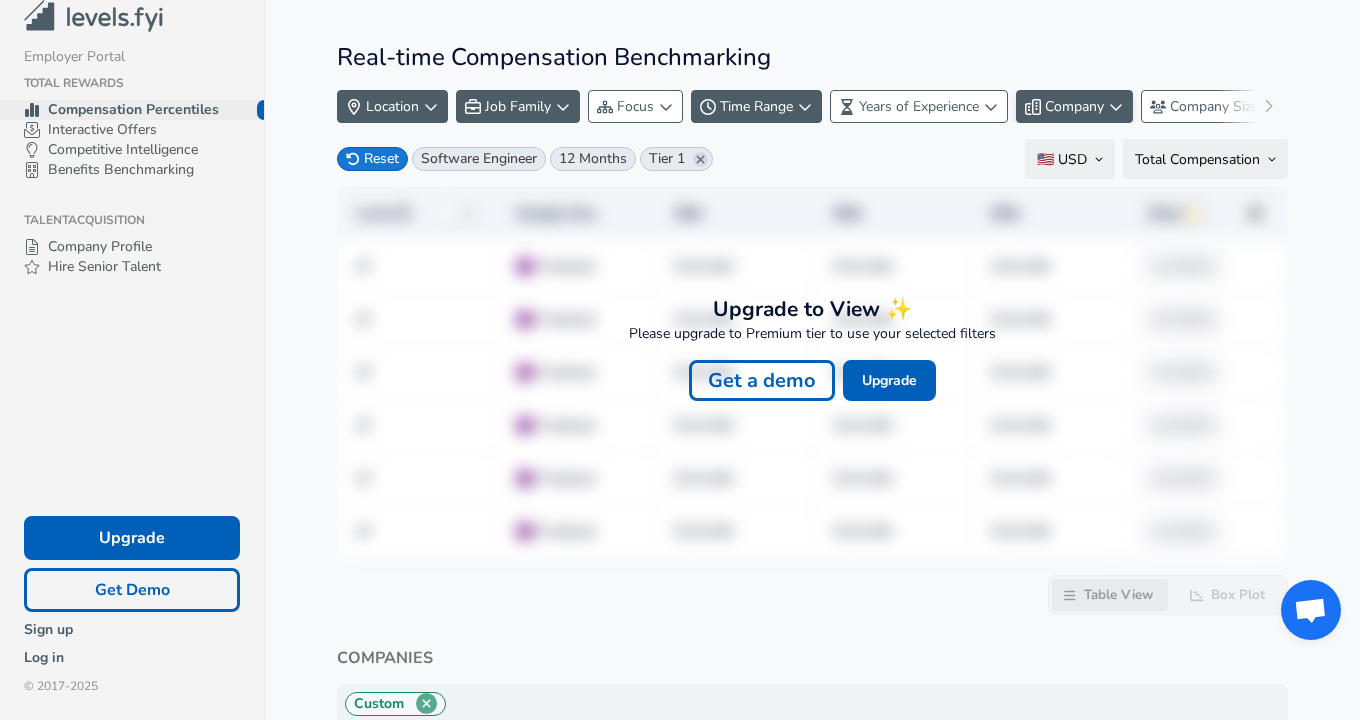 click on "Location Location Job Family Job Family Focus Focus Time Range Time Range Years of Experience Years of Experience Company Company Company Size Company Size Valuation Valuation Submission Type Submission Type  Reset Software Engineer 12 Months Tier 1 🇺🇸 USD Total Compensation Level    Sample Size 35th 50th 65th More  ✨ L? 🟪 Predicted $123,456 $123,456 $123,456 [NUMBER] L? 🟪 Predicted $123,456 $123,456 $123,456 [NUMBER] L? 🟪 Predicted $123,456 $123,456 $123,456 [NUMBER] L? 🟪 Predicted $123,456 $123,456 $123,456 [NUMBER] L? 🟪 Predicted $123,456 $123,456 $123,456 [NUMBER] L? 🟪 Predicted $123,456 $123,456 $123,456 [NUMBER] Upgrade to View ✨ Please upgrade to Premium tier to use your selected filters" at bounding box center [680, 360] 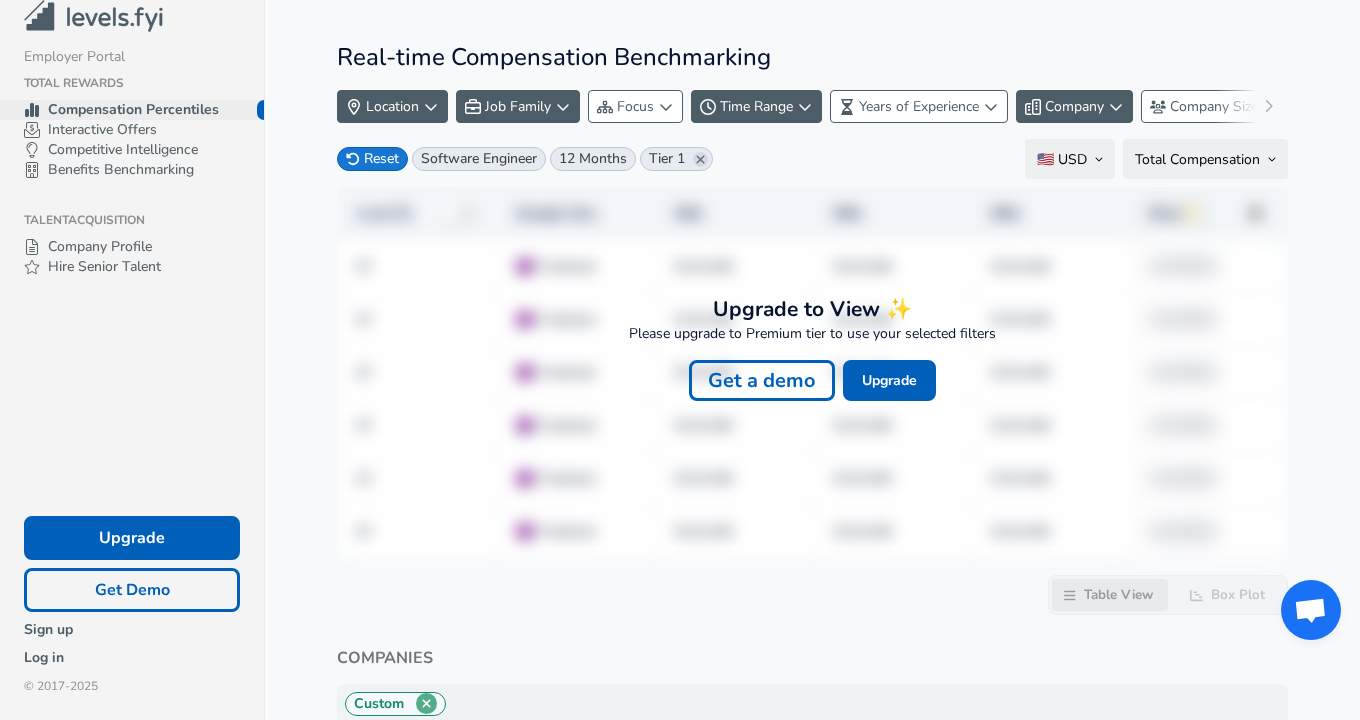 click on "Get a demo" at bounding box center [762, 380] 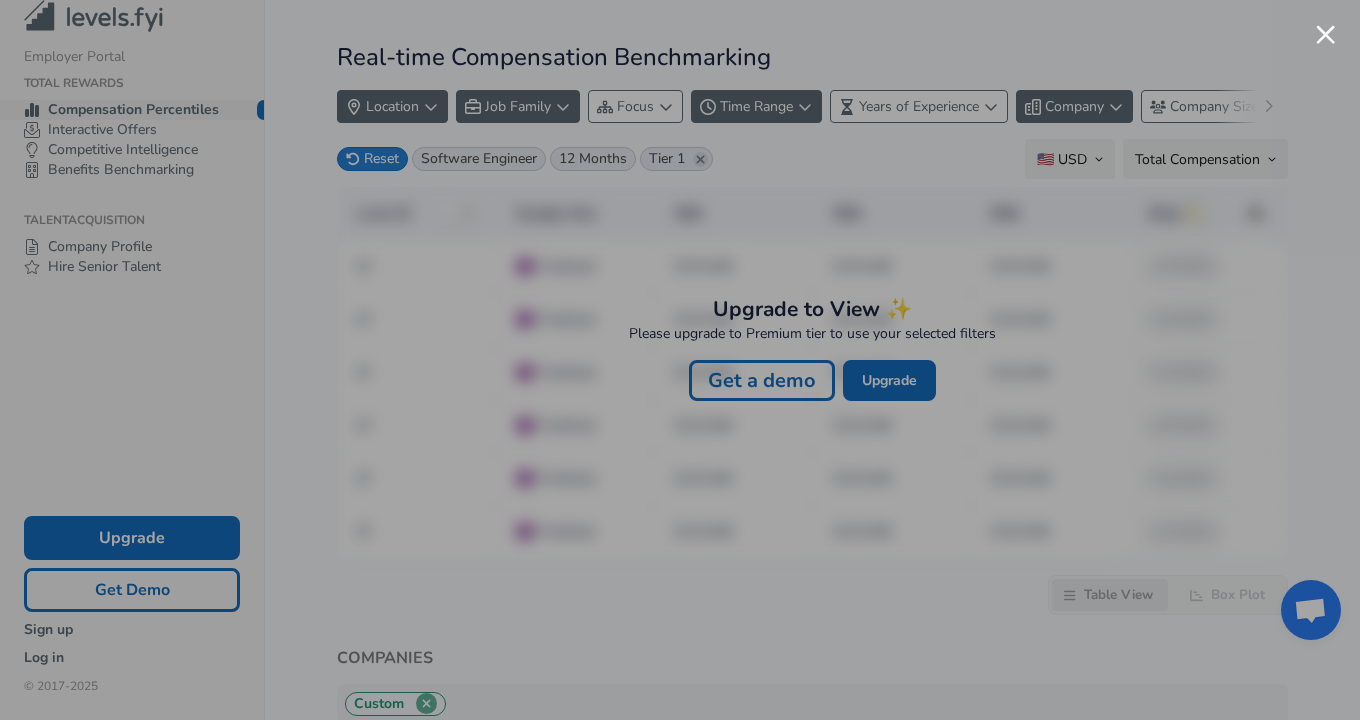 click at bounding box center (680, 360) 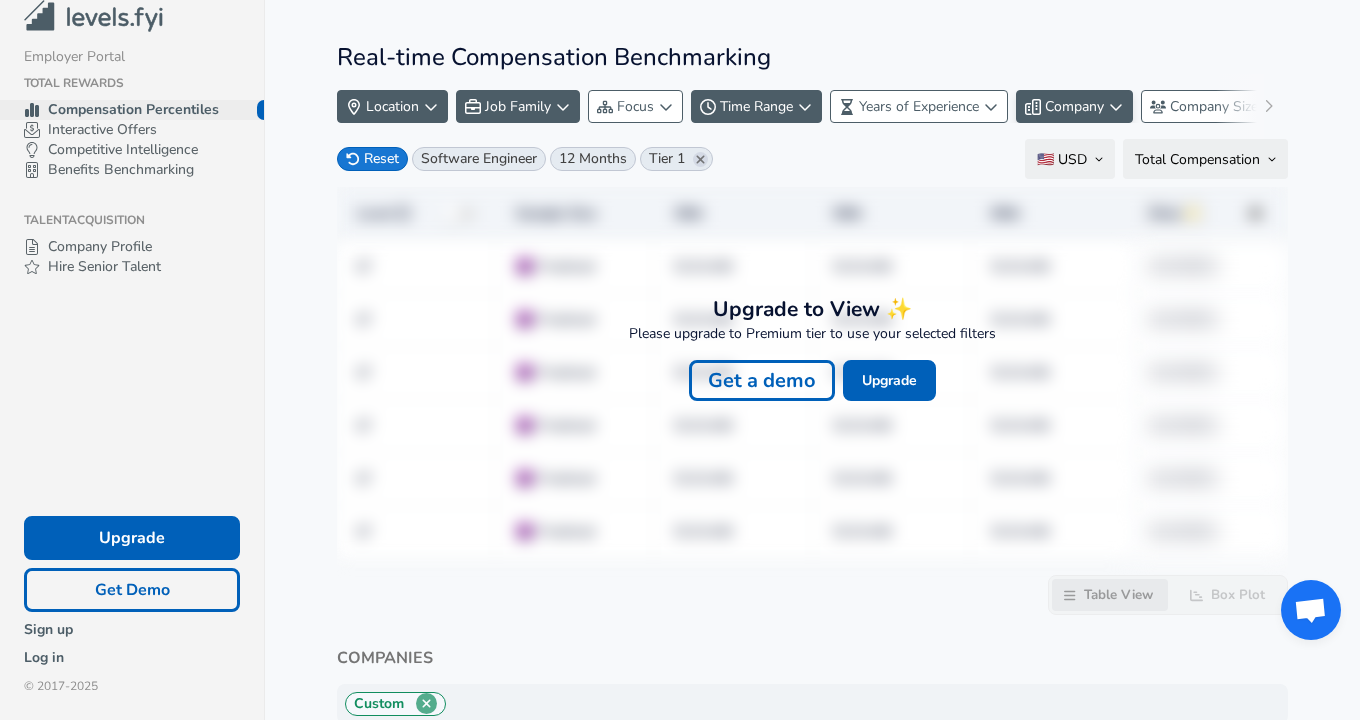 click on "Company" at bounding box center (1074, 106) 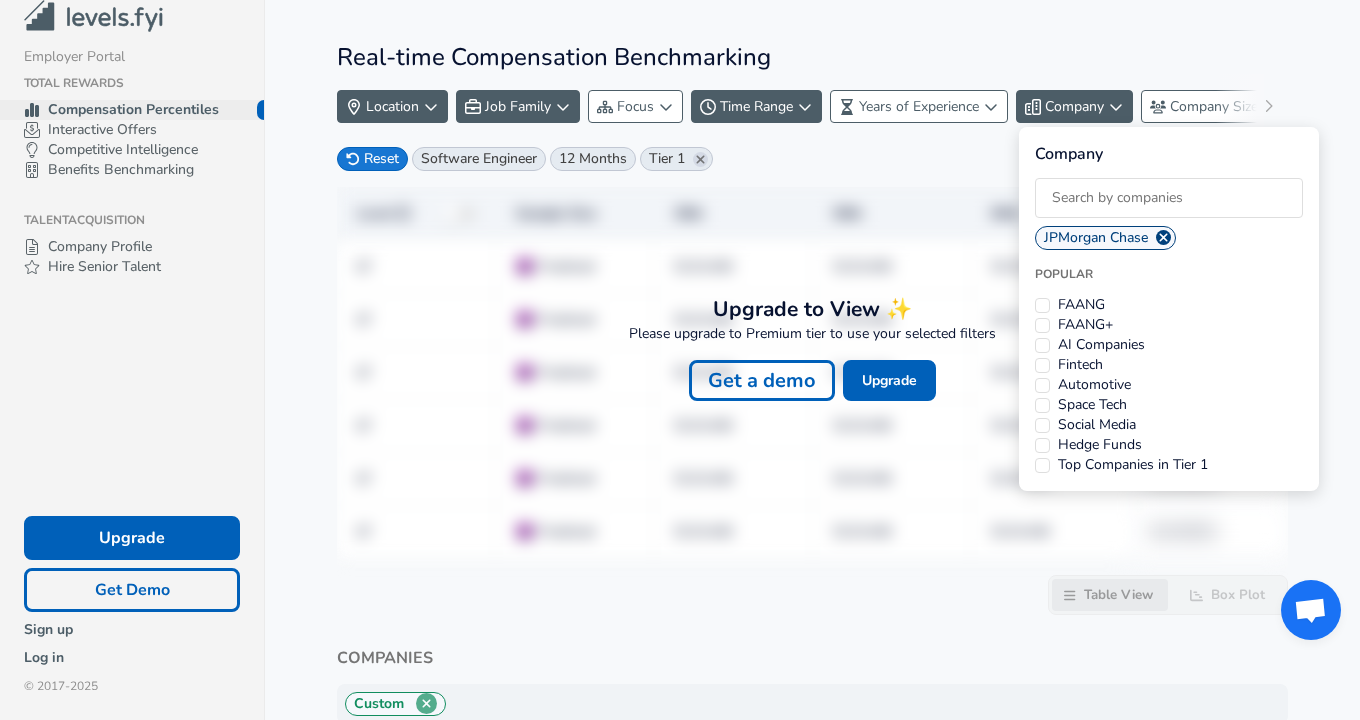 click 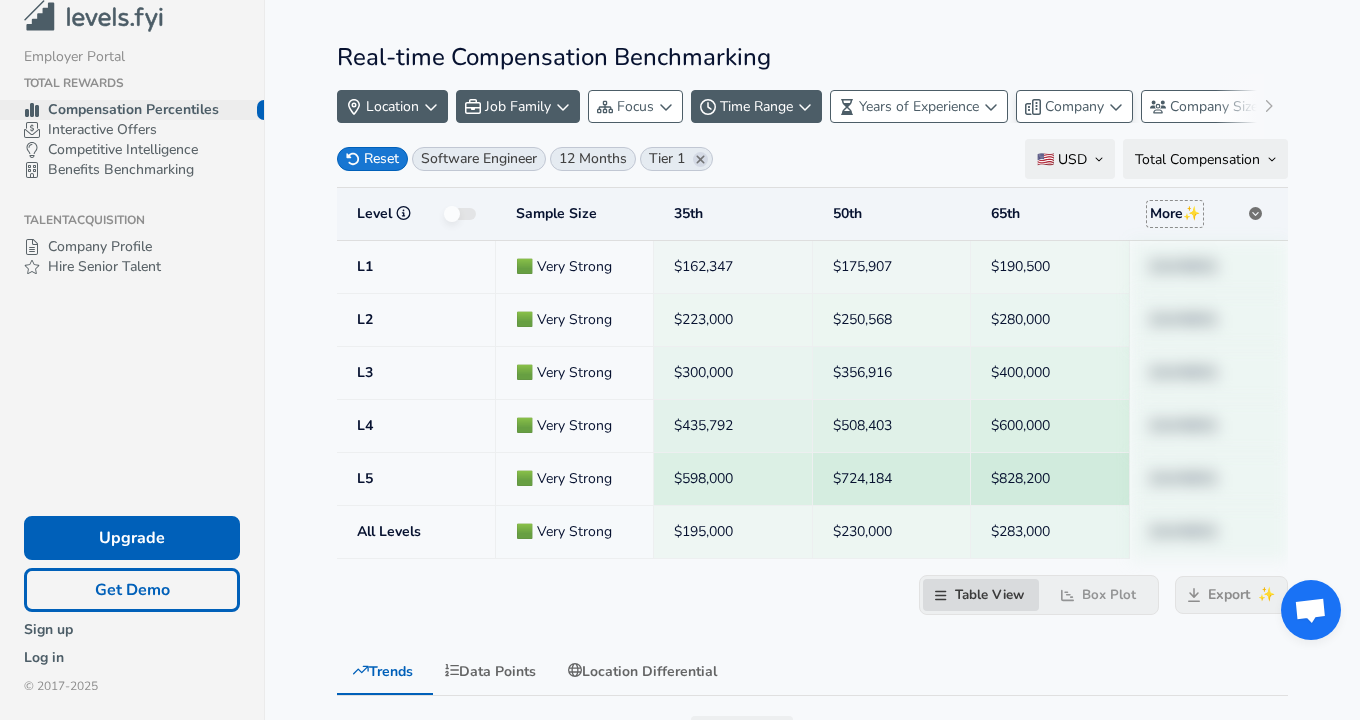click on "Location Location Job Family Job Family Focus Focus Time Range Time Range Years of Experience Years of Experience Company Company Company Size Company Size Valuation Valuation Submission Type Submission Type  Reset Software Engineer 12 Months Tier 1 🇺🇸 USD Total Compensation Level    Sample Size 35th 50th 65th More  ✨ L1 🟩 Very Strong $162,347 $175,907 $190,500 [NUMBER] L2 🟩 Very Strong $223,000 $250,568 $280,000 [NUMBER] L3 🟩 Very Strong $300,000 $356,916 $400,000 [NUMBER] L4 🟩 Very Strong $435,792 $508,403 $600,000 [NUMBER] L5 🟩 Very Strong $598,000 $724,184 $828,200 [NUMBER] All Levels 🟩 Very Strong $195,000 $230,000 $283,000 [NUMBER]  Table View  Box Plot  Export ✨  Trends  Data Points" at bounding box center (680, 360) 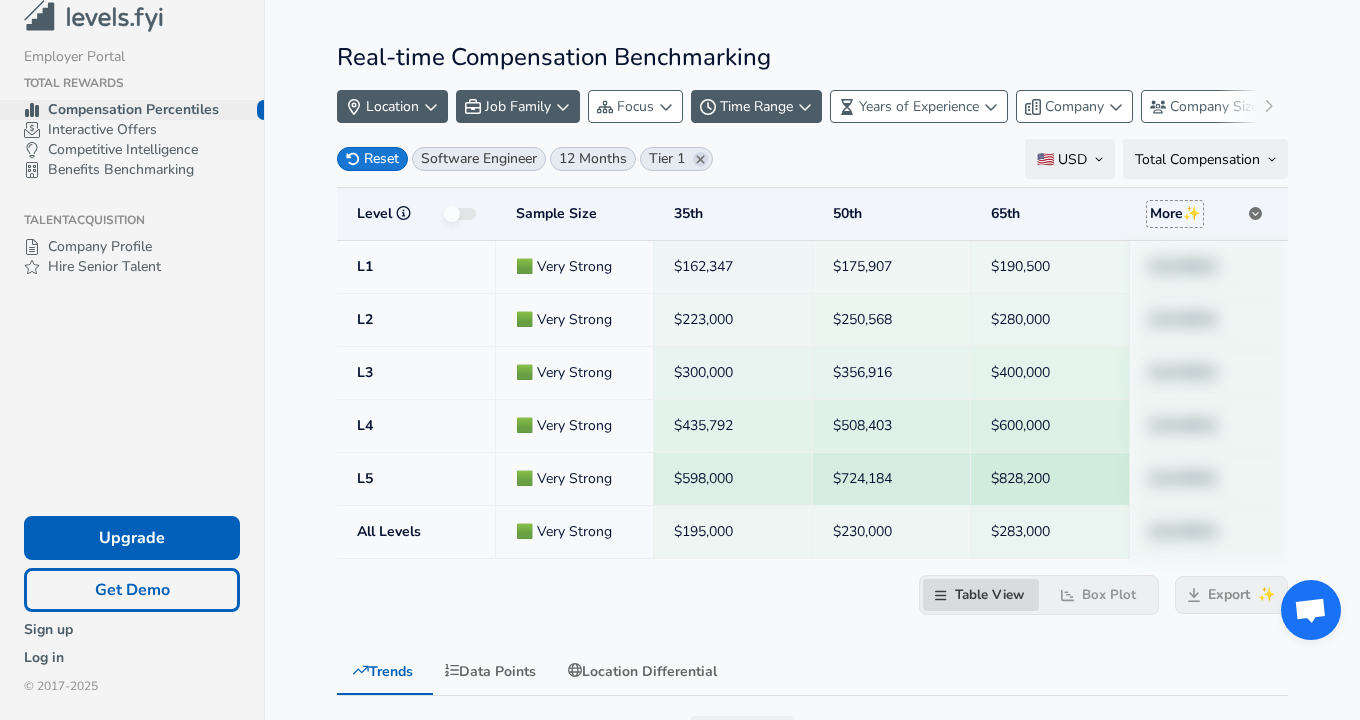 click on "Level" at bounding box center (416, 214) 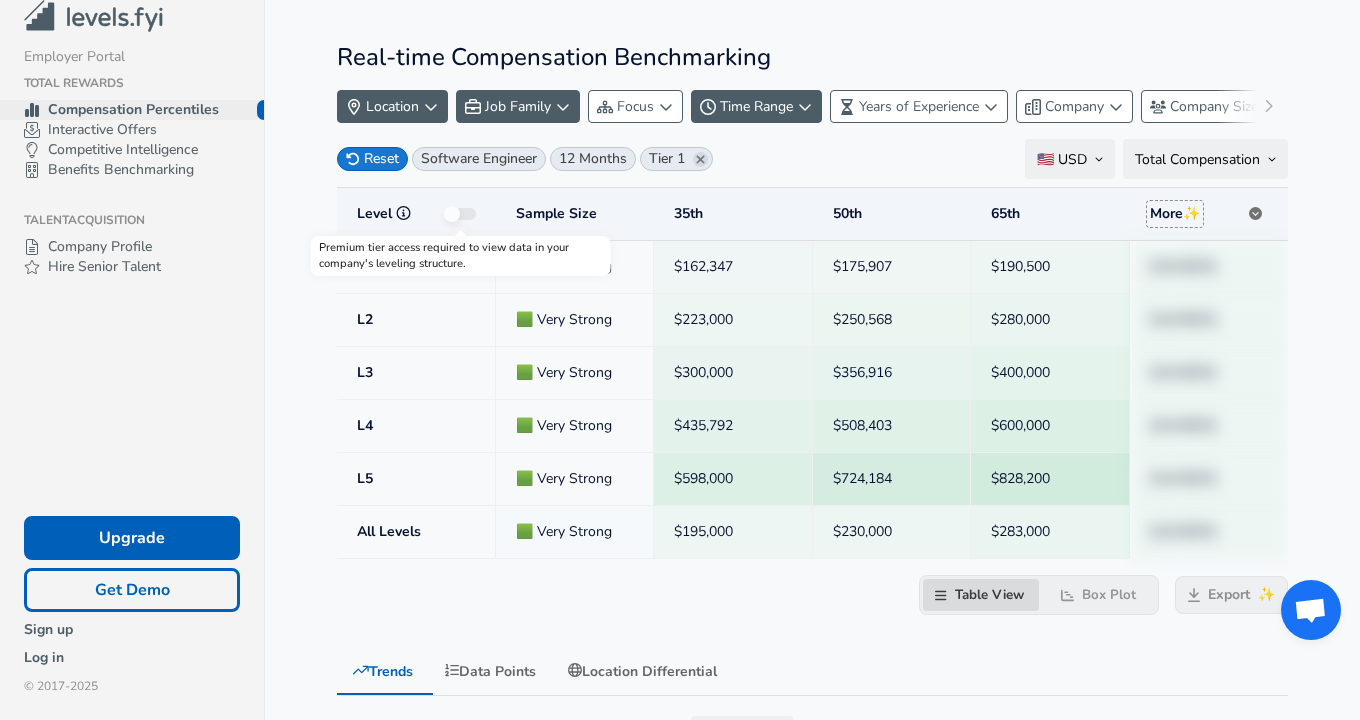 click at bounding box center (461, 214) 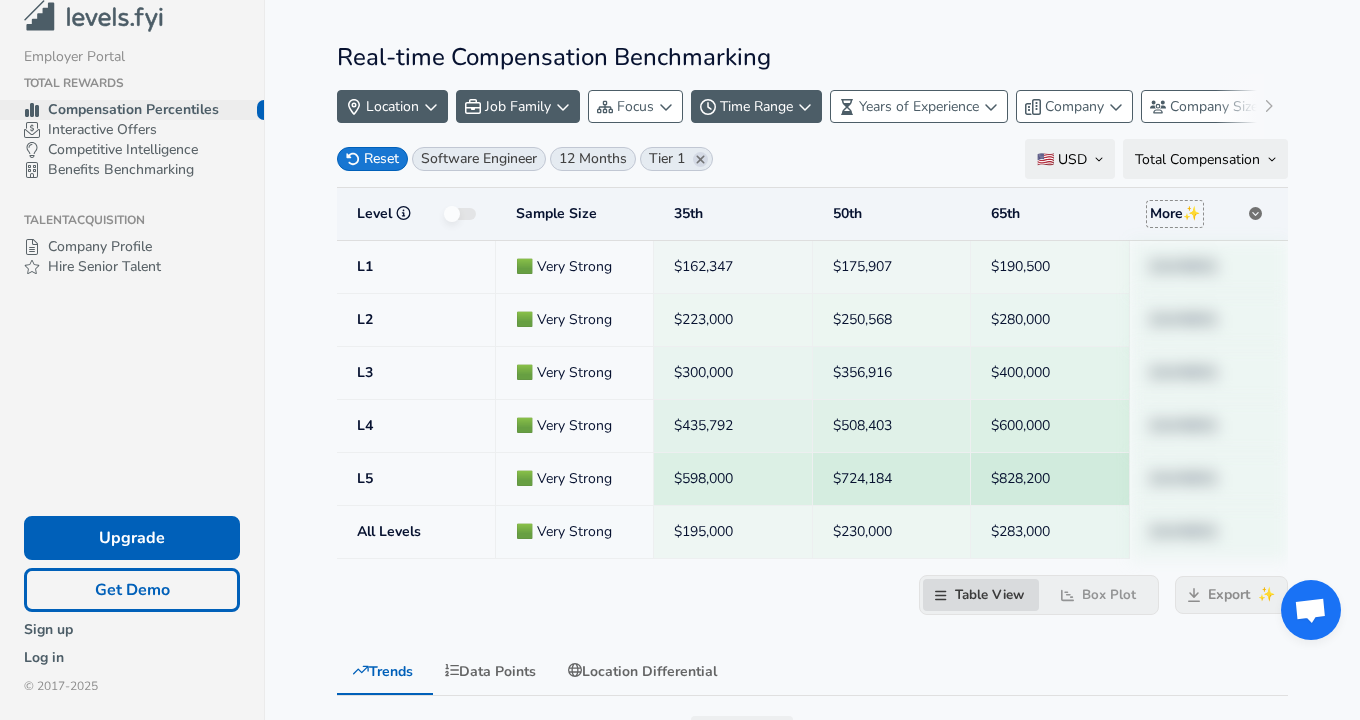 click on "L3" at bounding box center [416, 373] 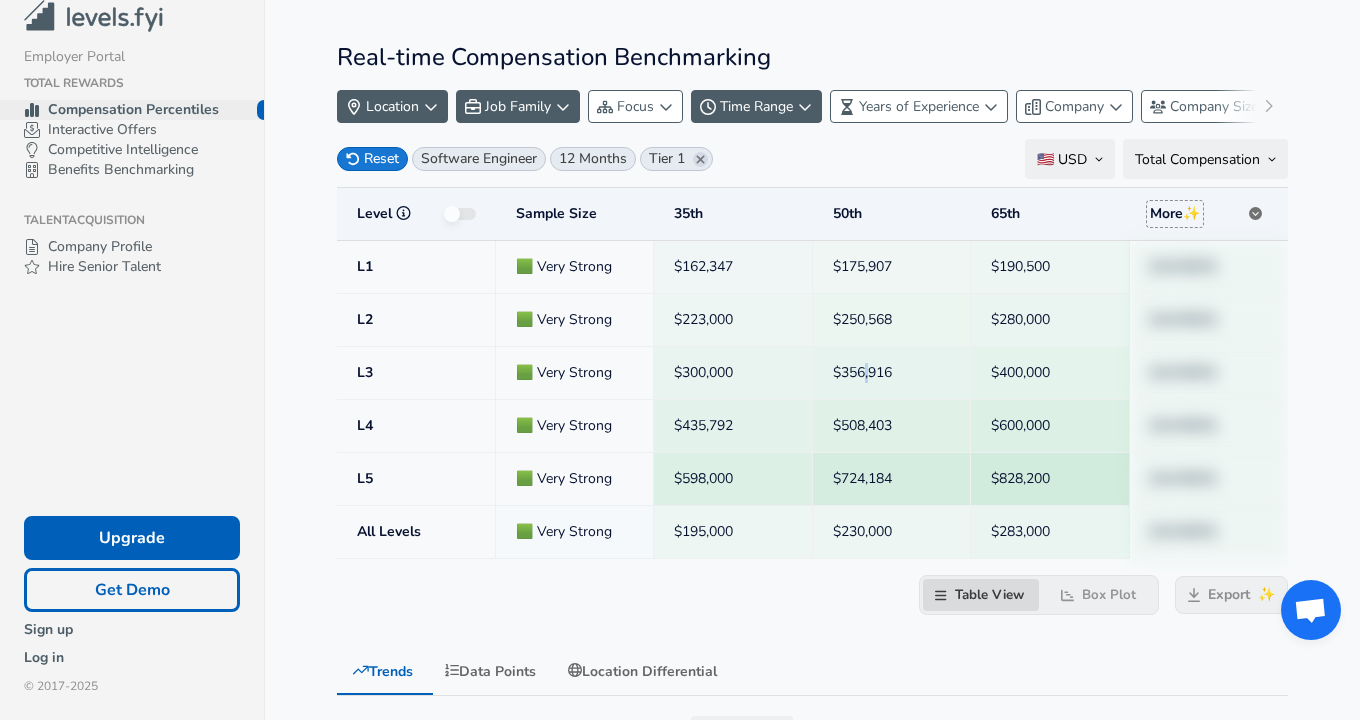 click on "$356,916" at bounding box center (892, 373) 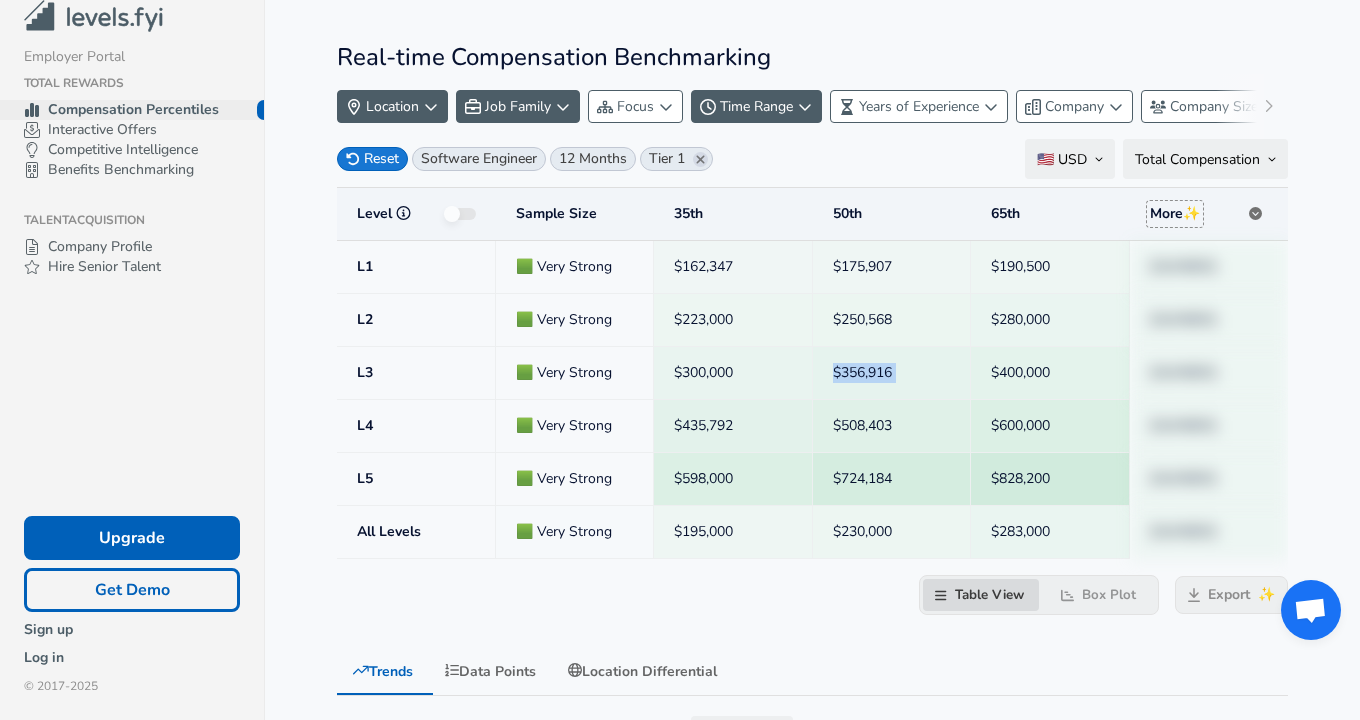 click on "$356,916" at bounding box center (892, 373) 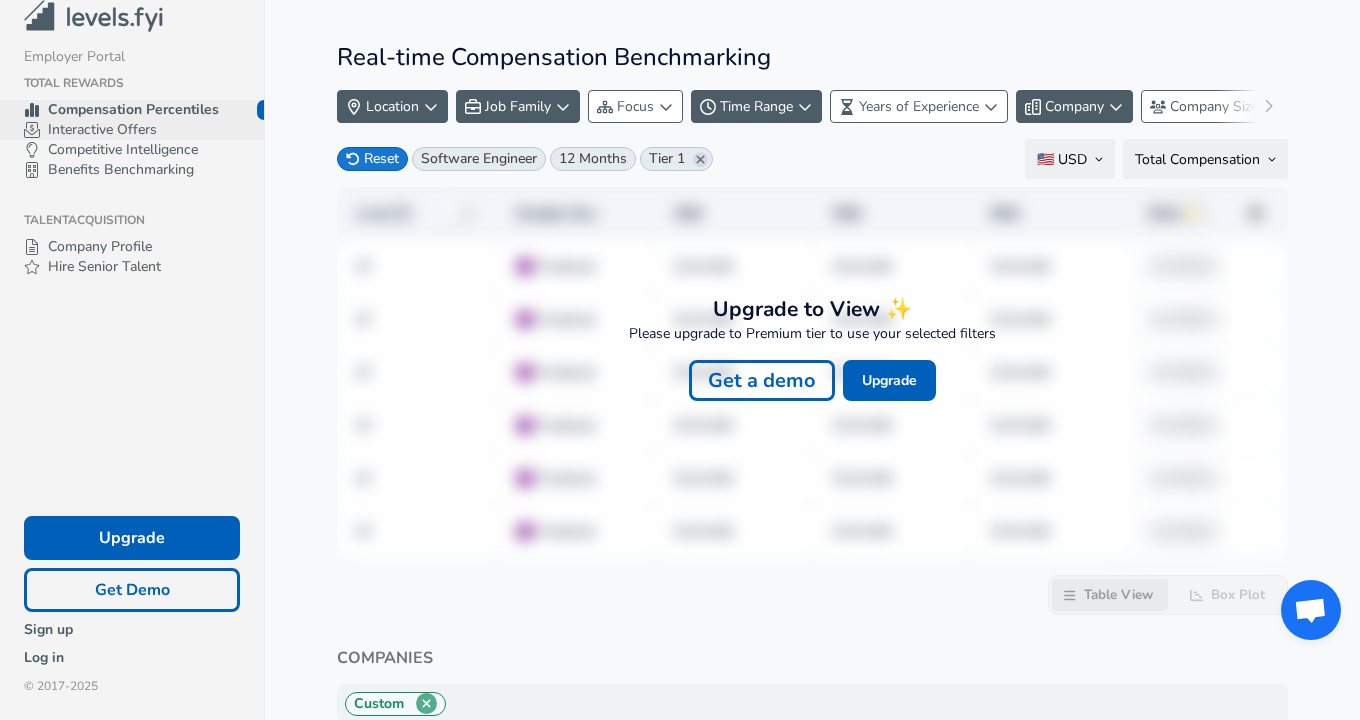 click on "Interactive Offers" at bounding box center [132, 130] 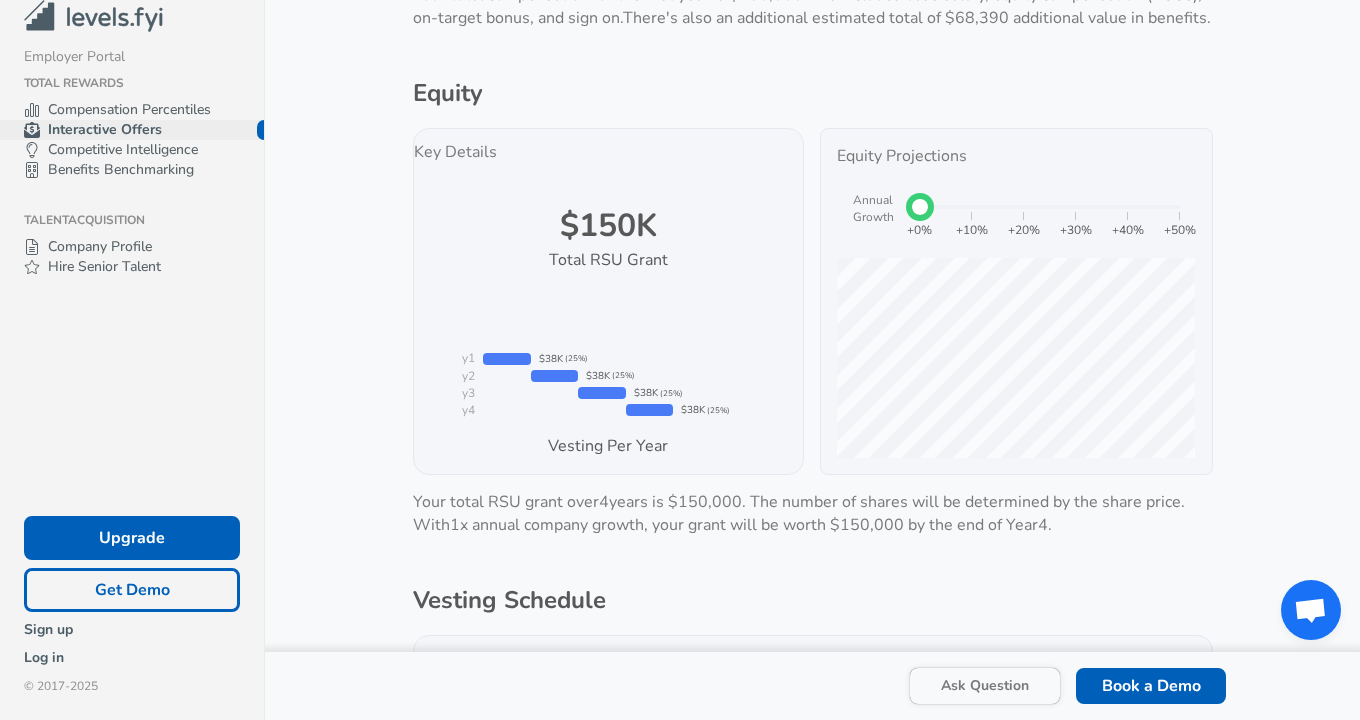 scroll, scrollTop: 963, scrollLeft: 0, axis: vertical 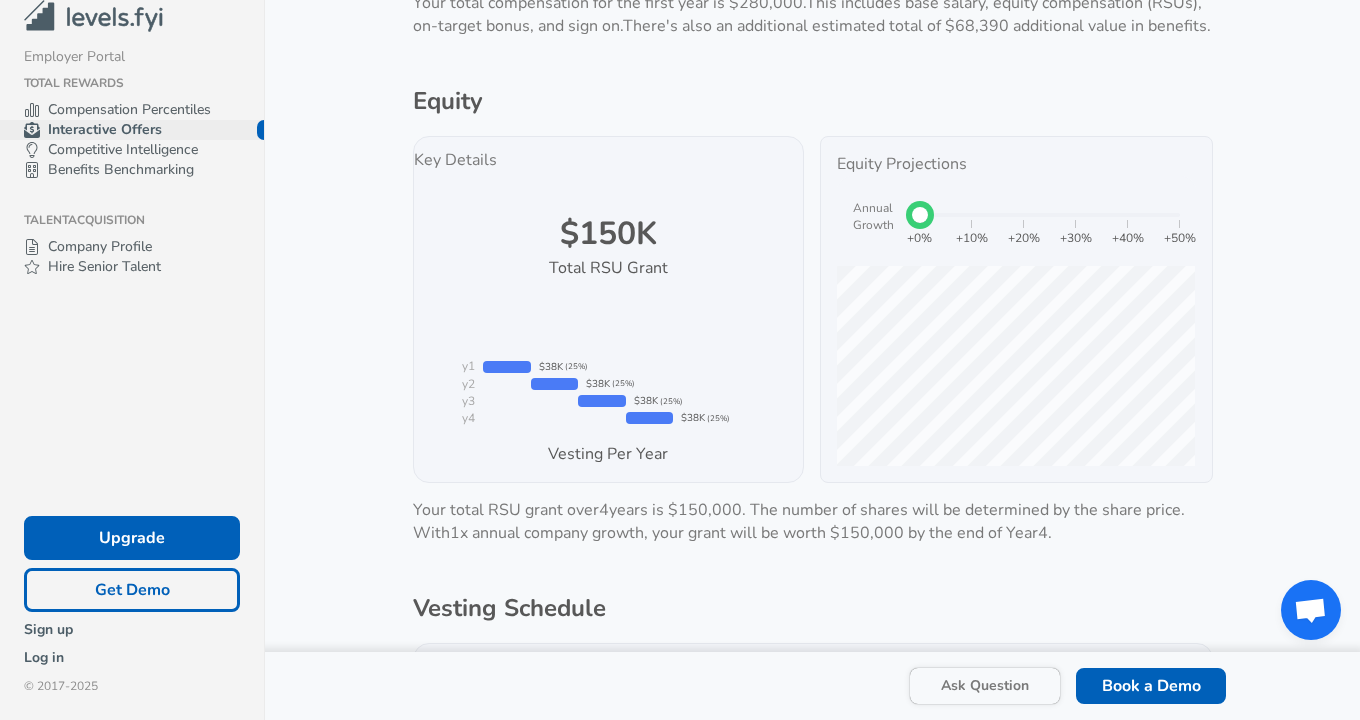 click on "+0% +10% +20% +30% +40% +50% +0%" at bounding box center (1050, 215) 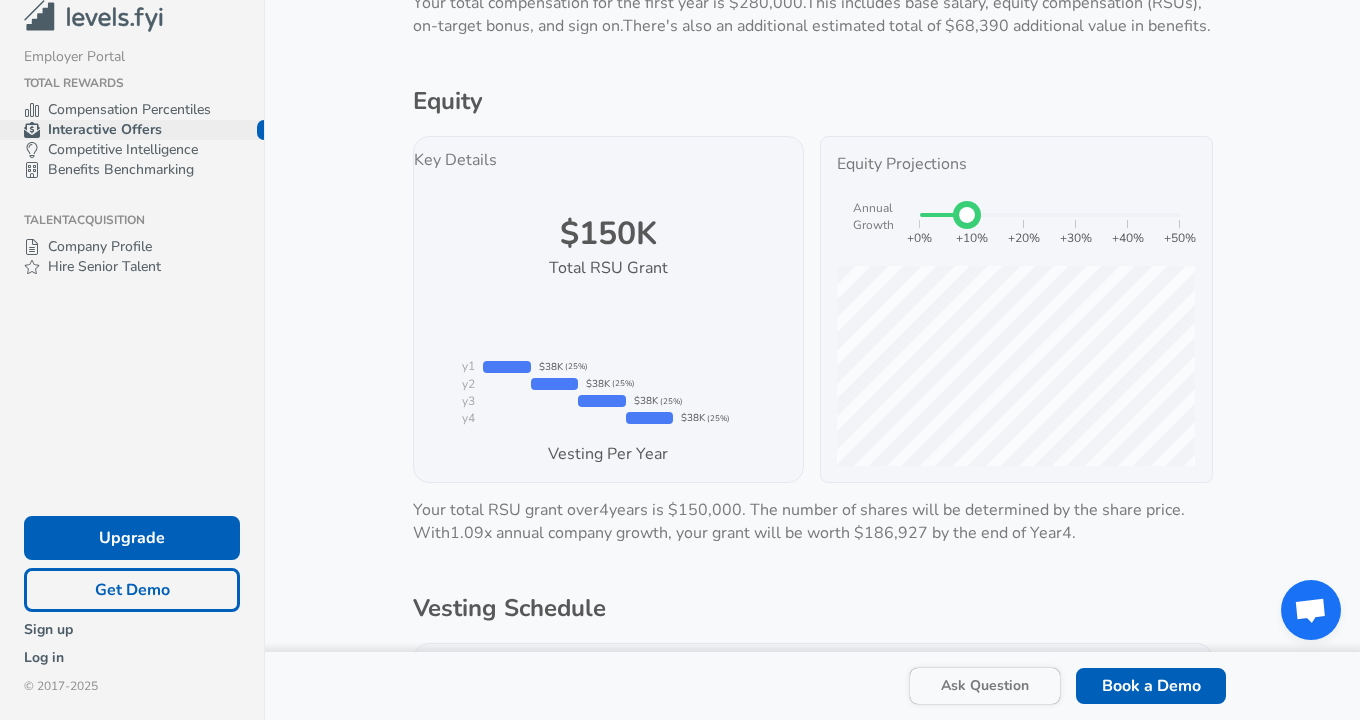 type on "1.01" 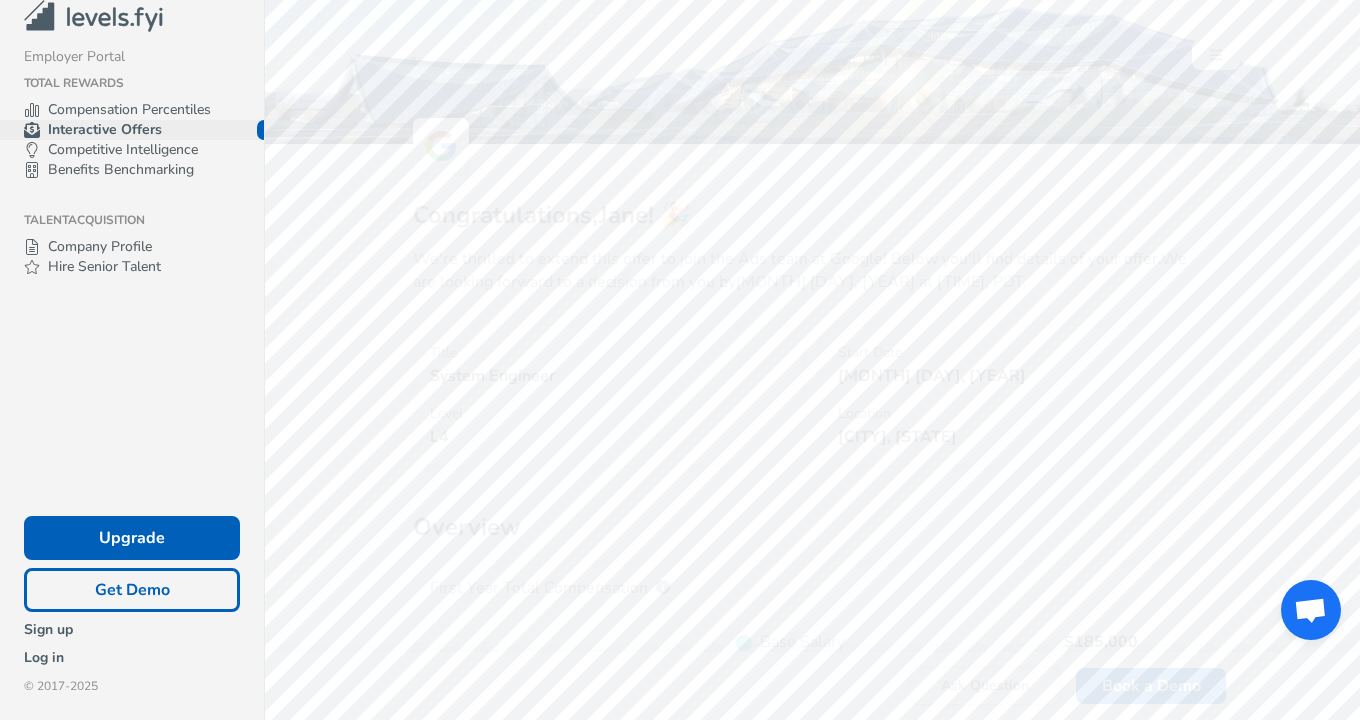 scroll, scrollTop: 0, scrollLeft: 0, axis: both 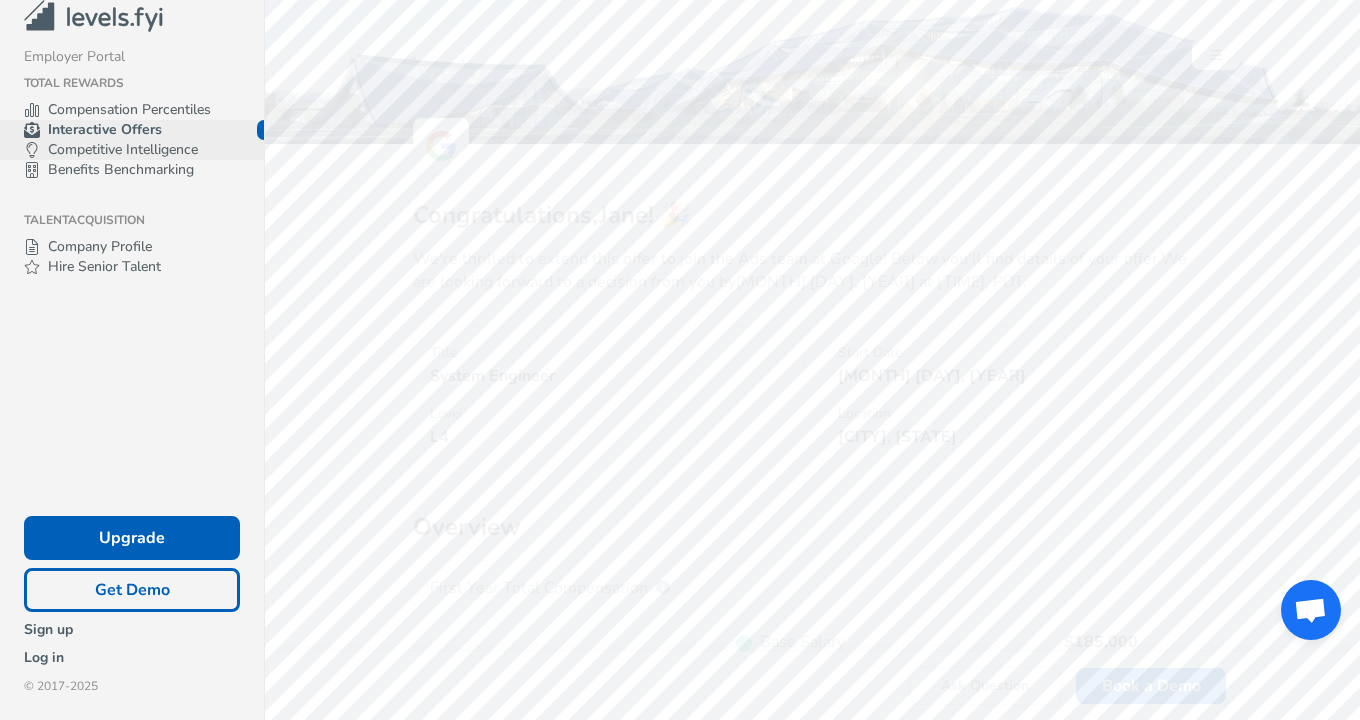 click on "Competitive Intelligence" at bounding box center [144, 150] 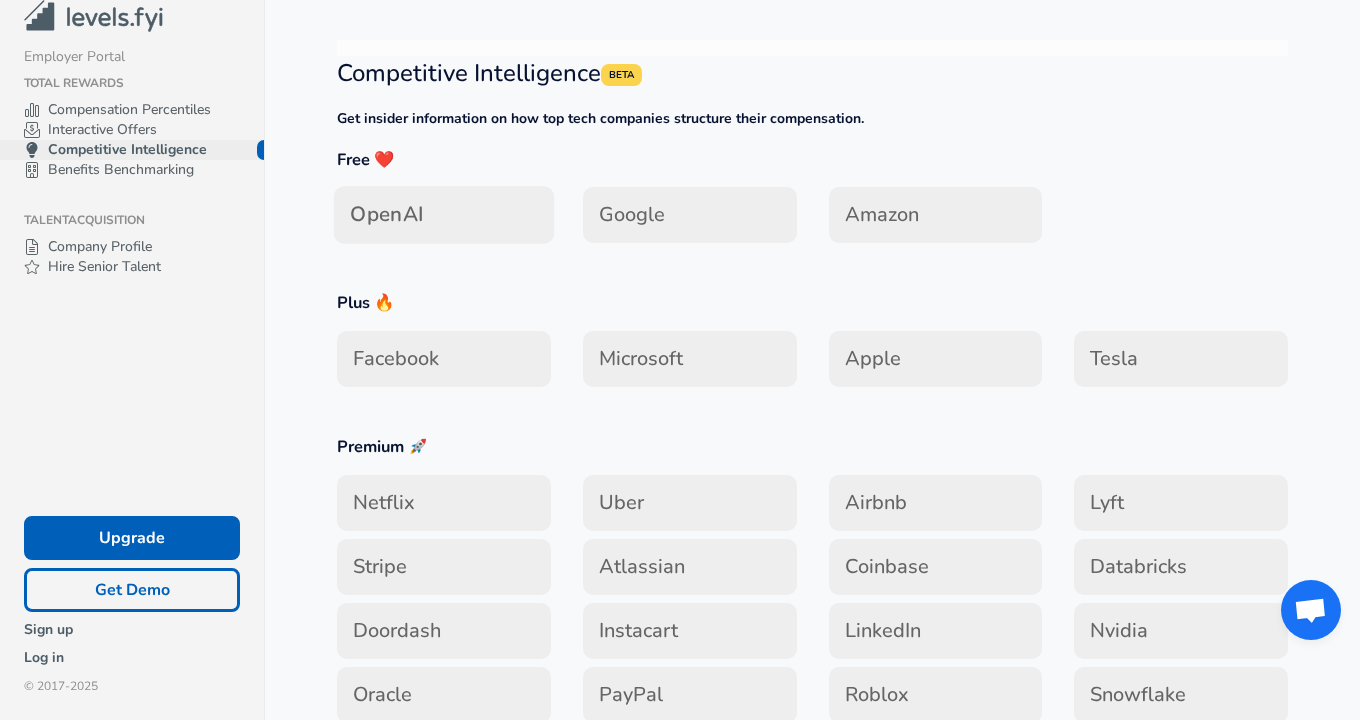 scroll, scrollTop: 0, scrollLeft: 0, axis: both 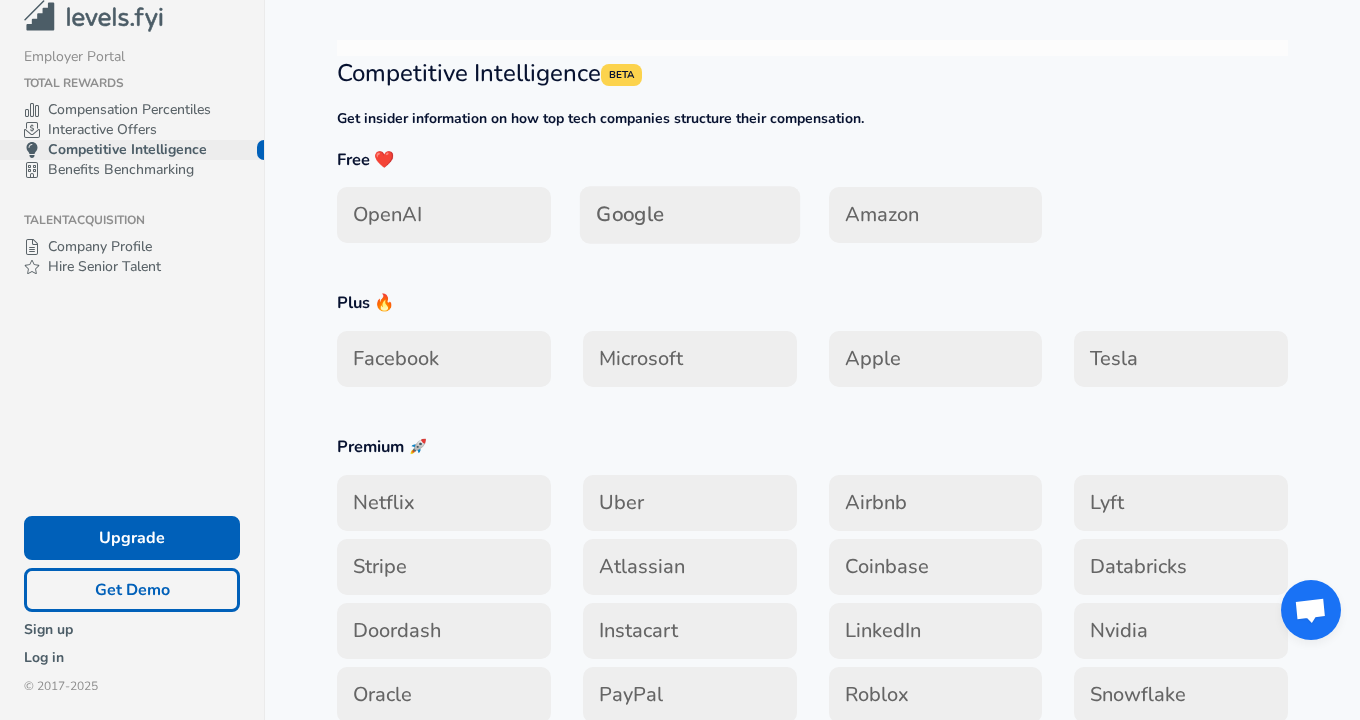 click on "Google" at bounding box center (690, 215) 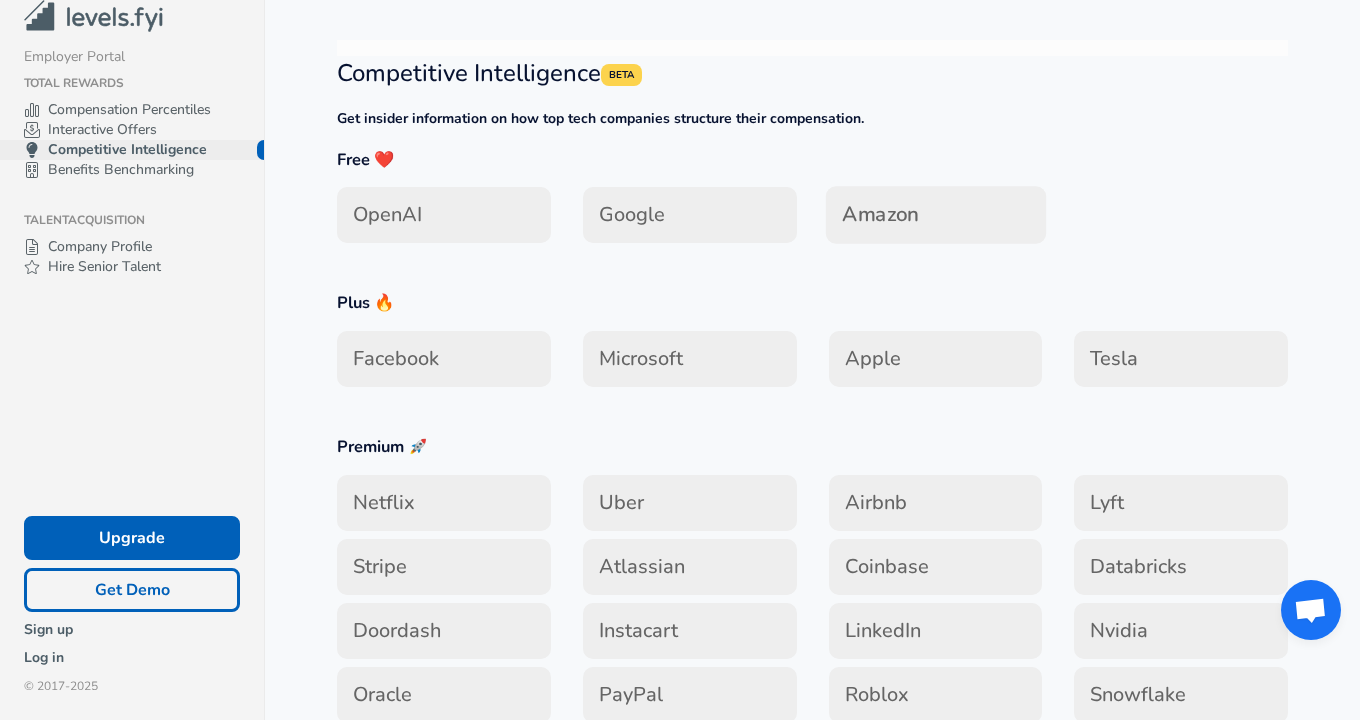 click on "Amazon" at bounding box center (935, 215) 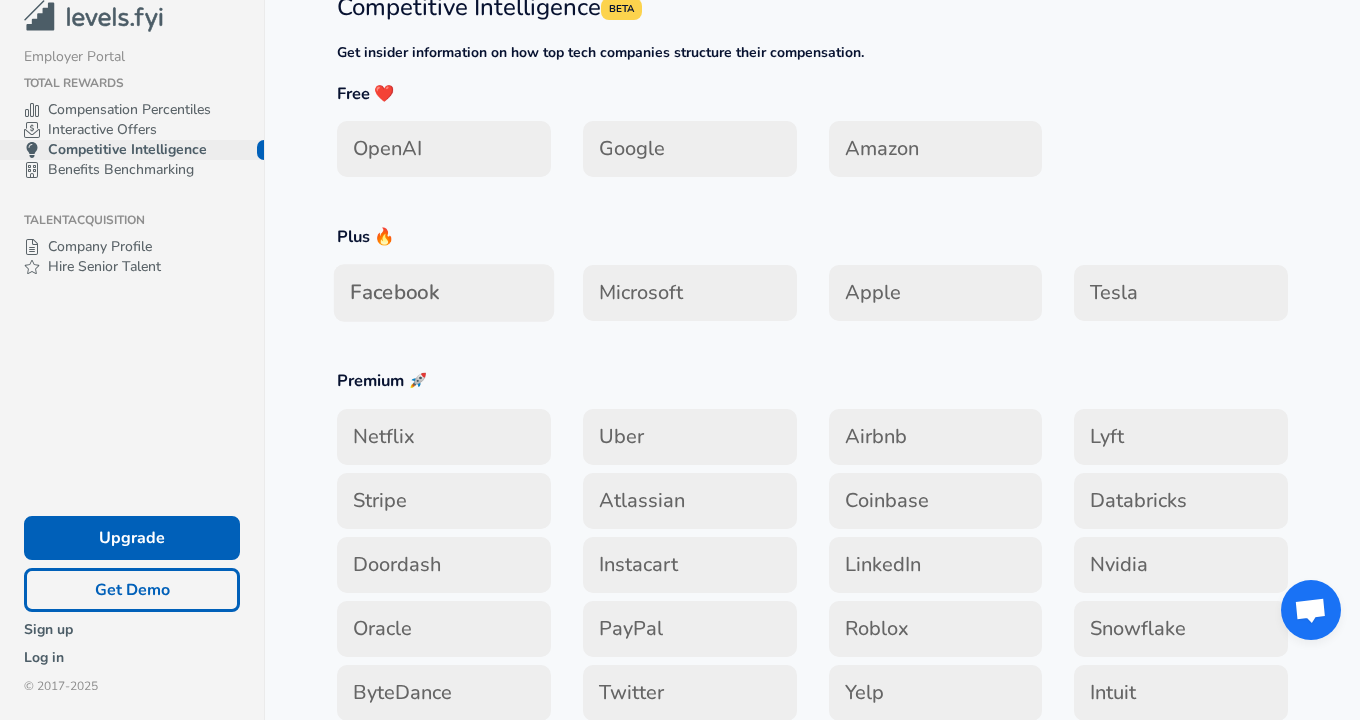scroll, scrollTop: 70, scrollLeft: 0, axis: vertical 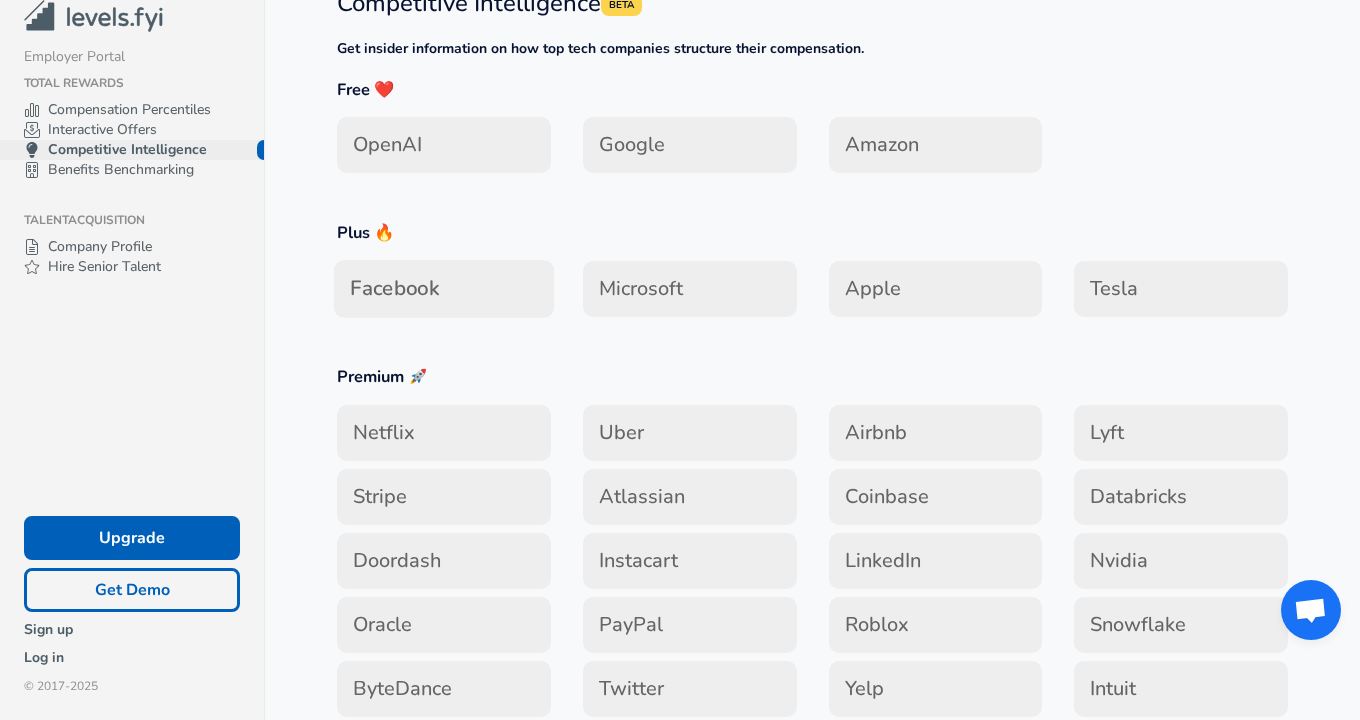 click on "Facebook" at bounding box center [444, 289] 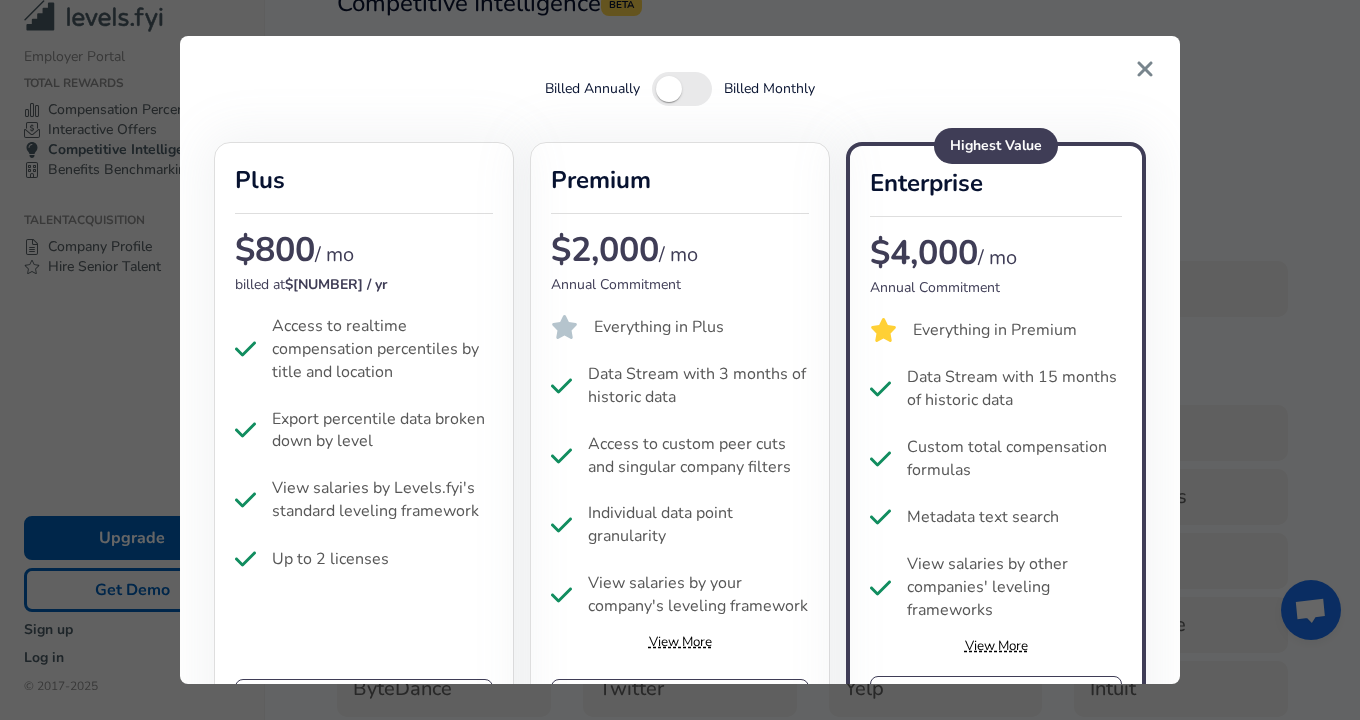 click 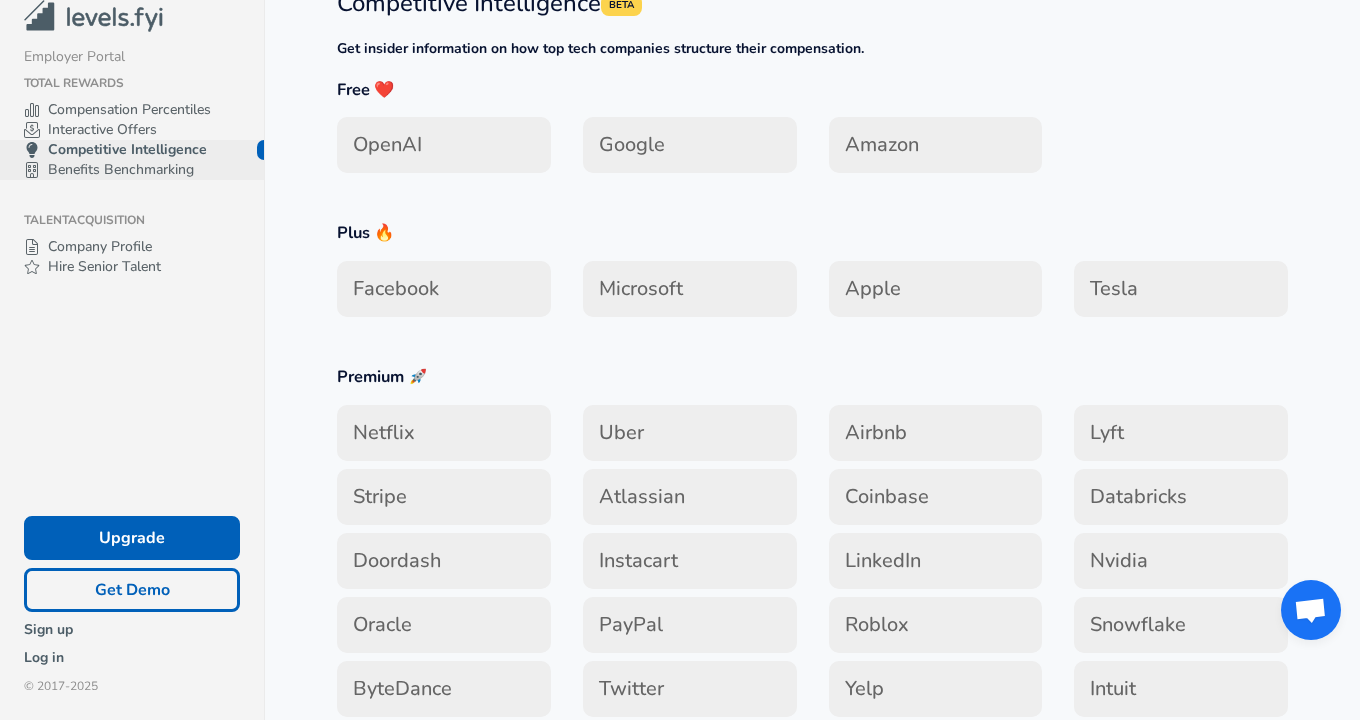 click on "Benefits Benchmarking" at bounding box center [144, 170] 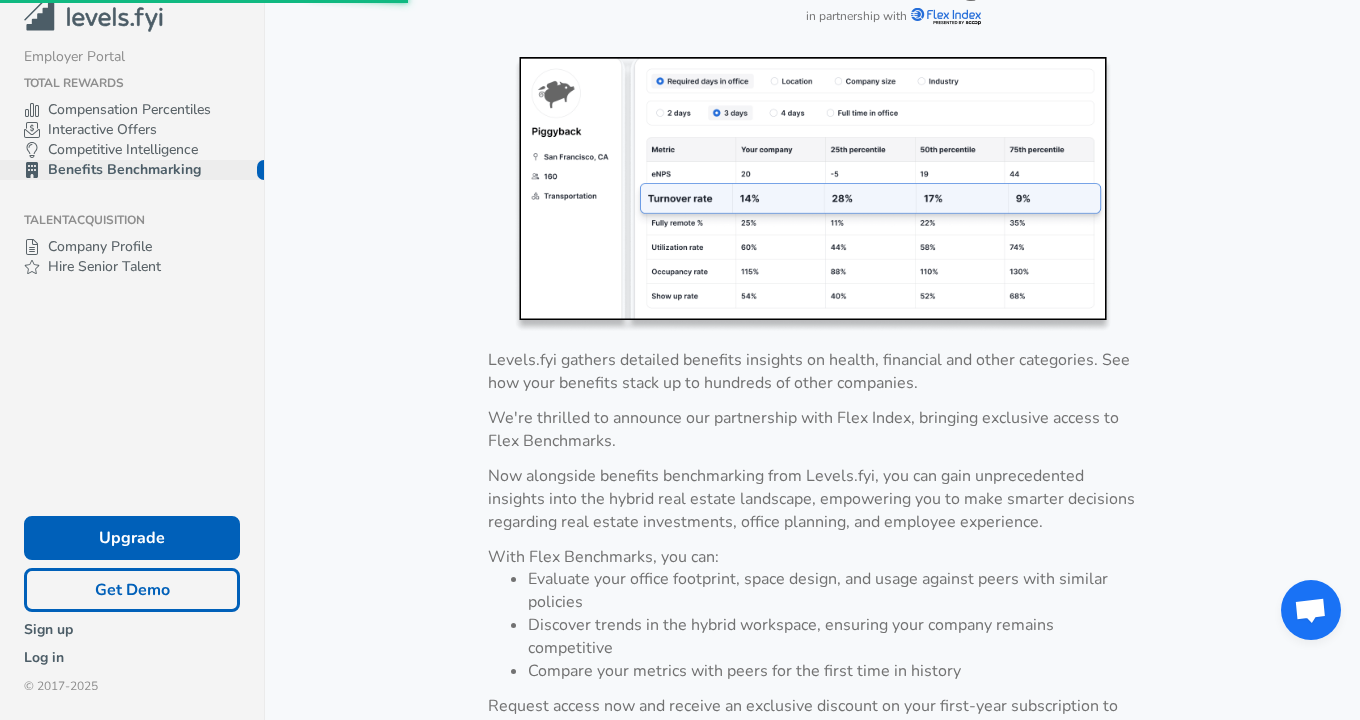 scroll, scrollTop: 0, scrollLeft: 0, axis: both 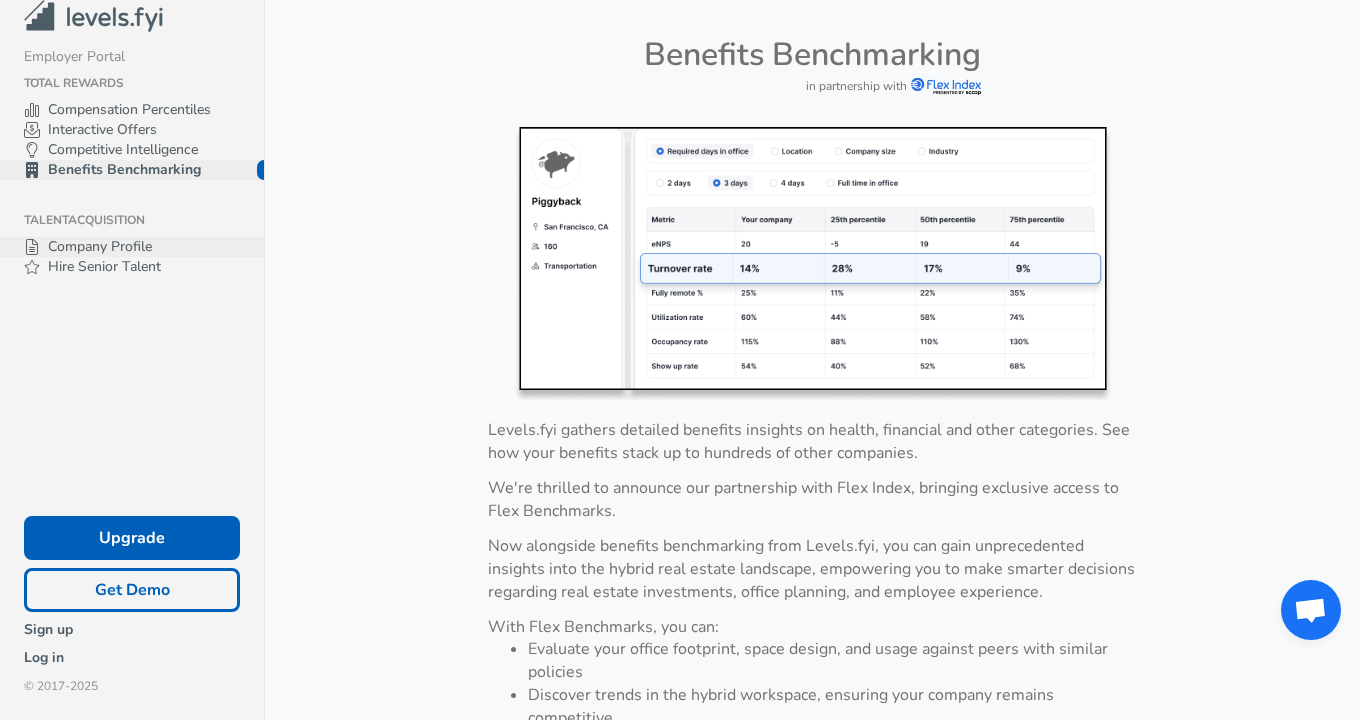 click on "Company Profile" at bounding box center (144, 247) 